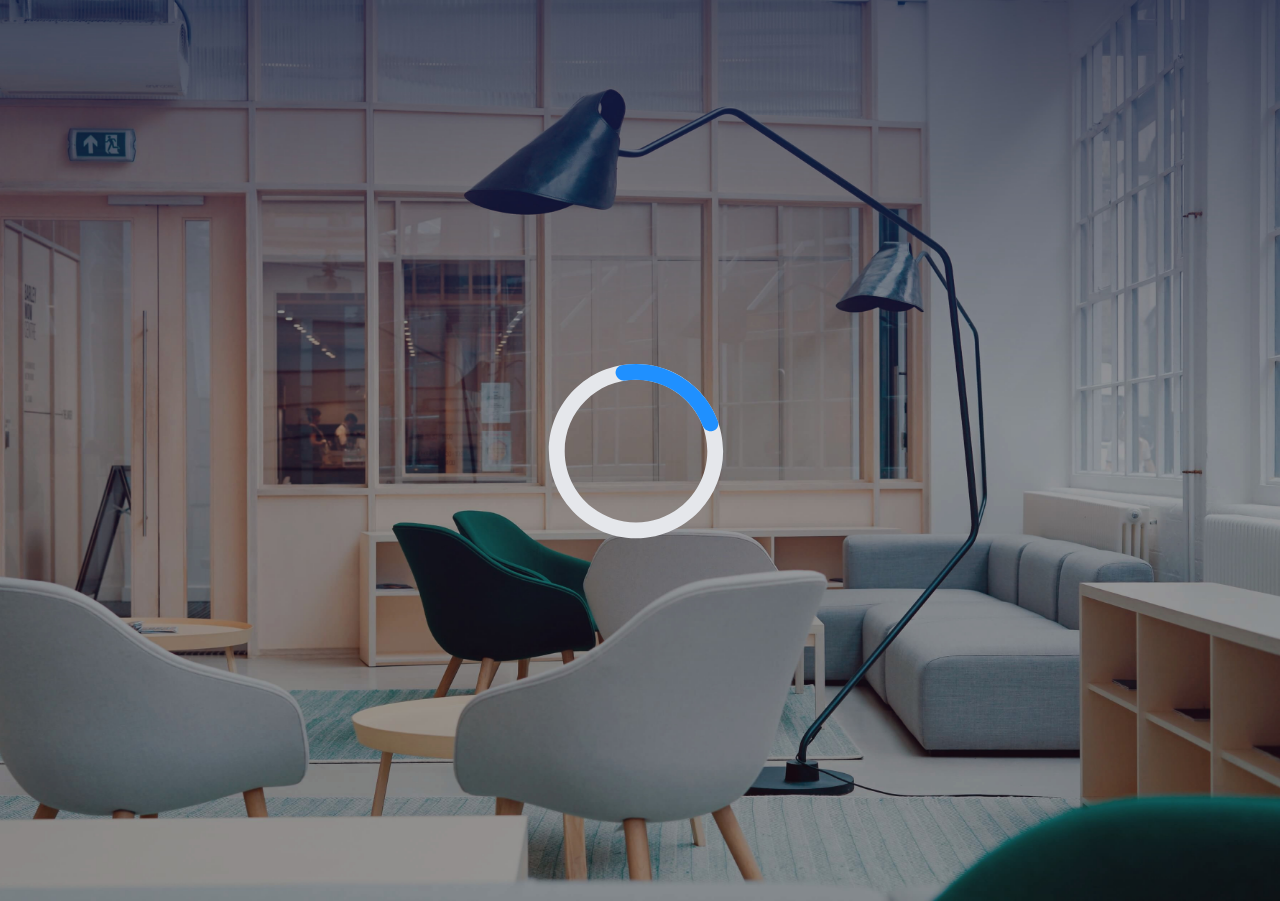 scroll, scrollTop: 0, scrollLeft: 0, axis: both 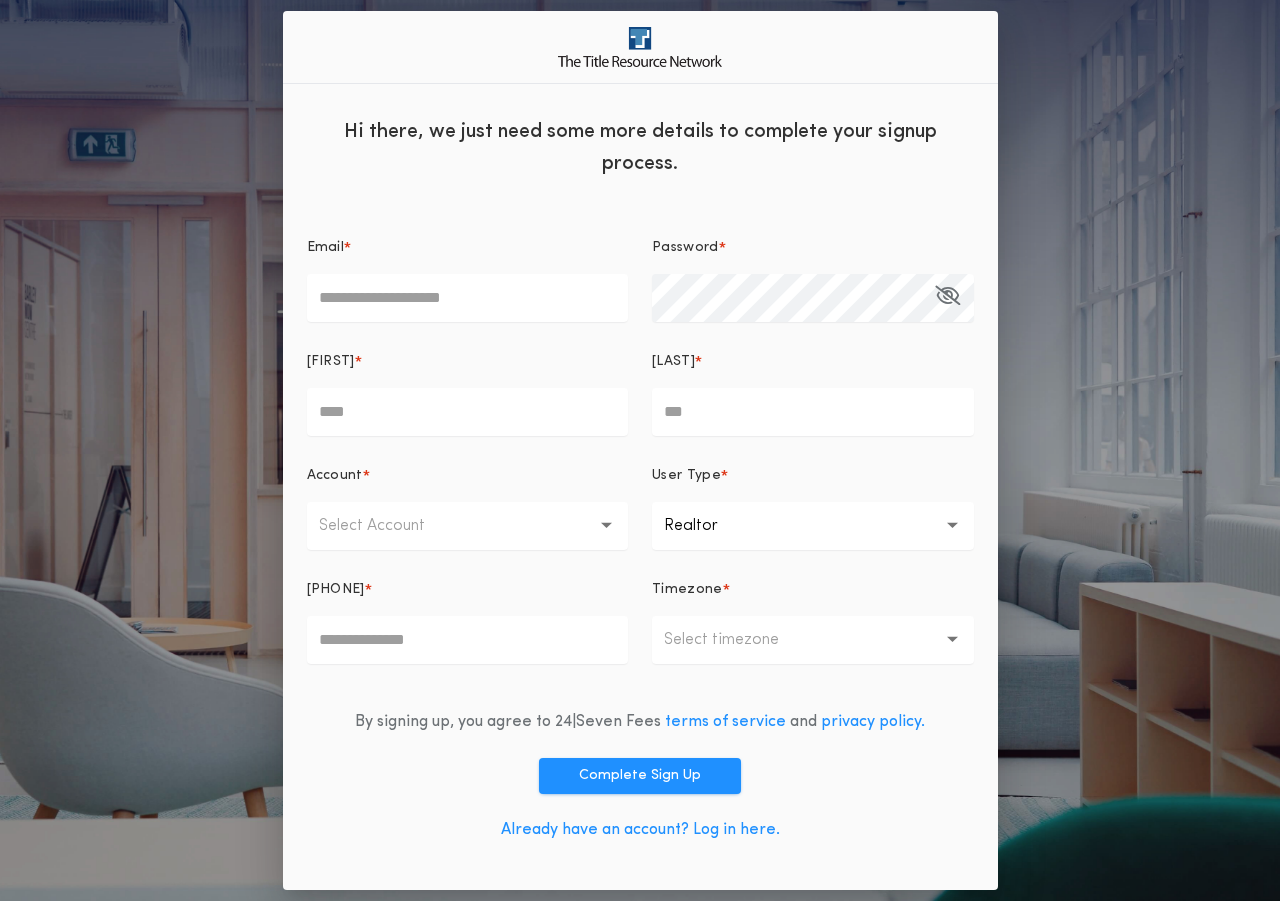 click on "Already have an account? Log in here." at bounding box center [640, 830] 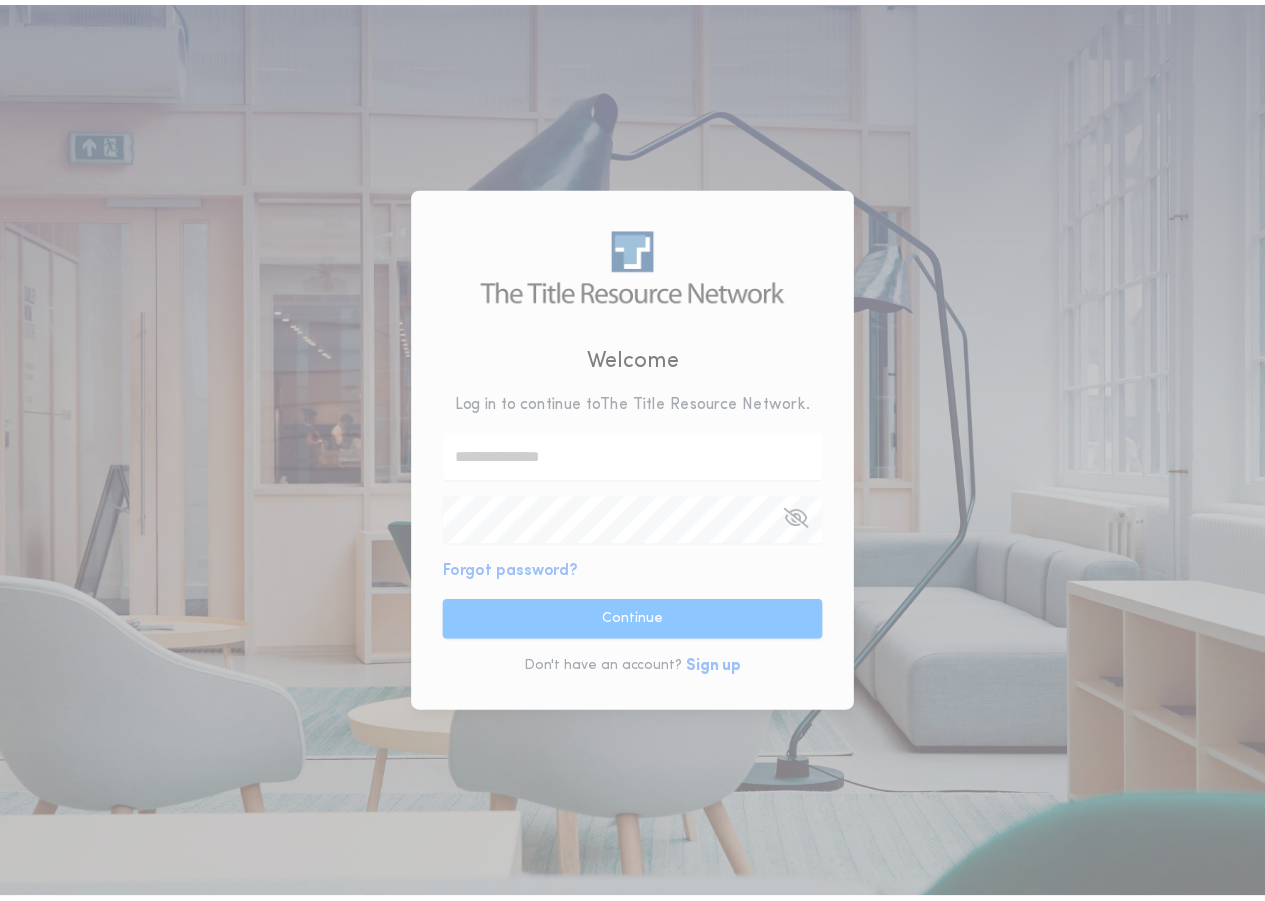 scroll, scrollTop: 0, scrollLeft: 0, axis: both 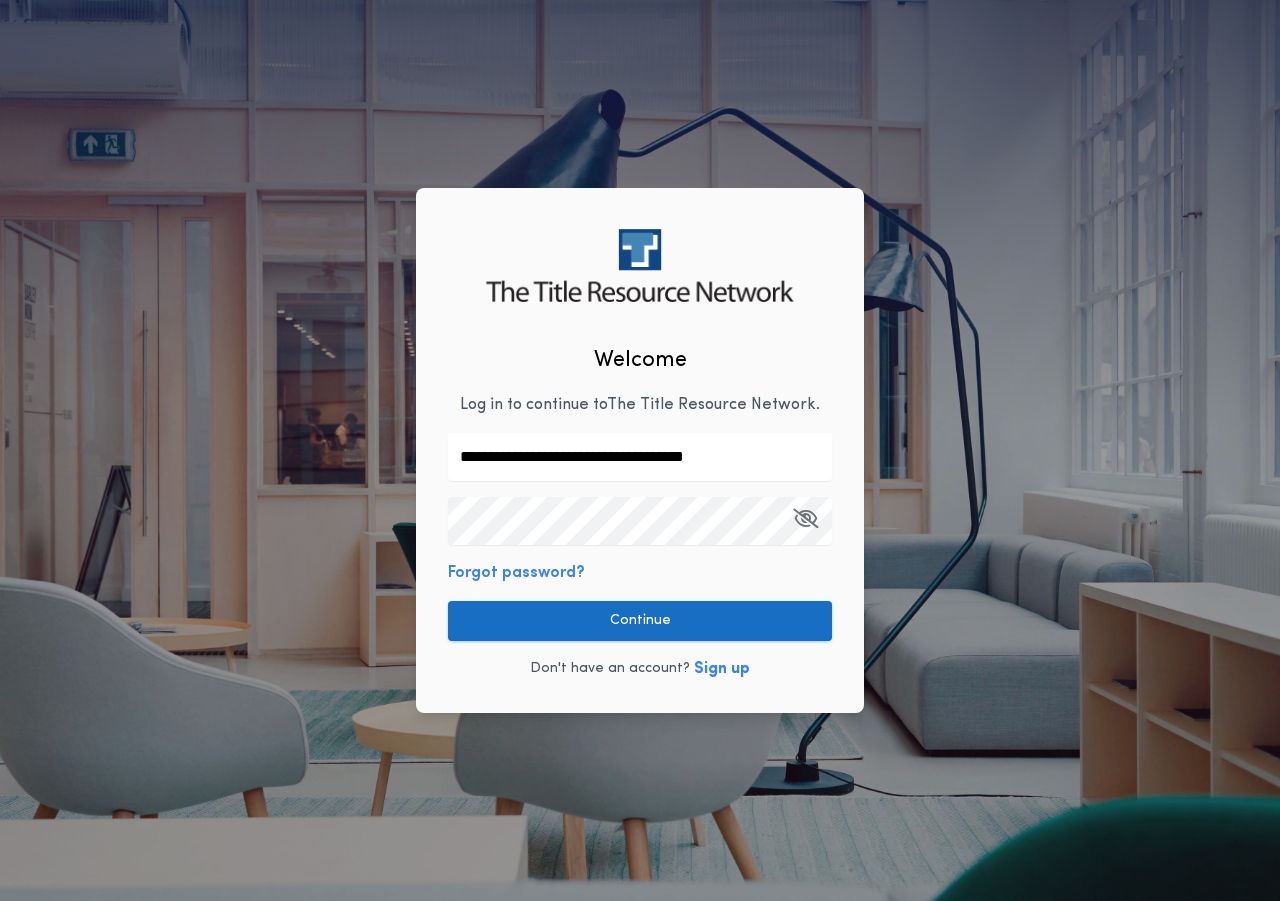 click on "Continue" at bounding box center (640, 621) 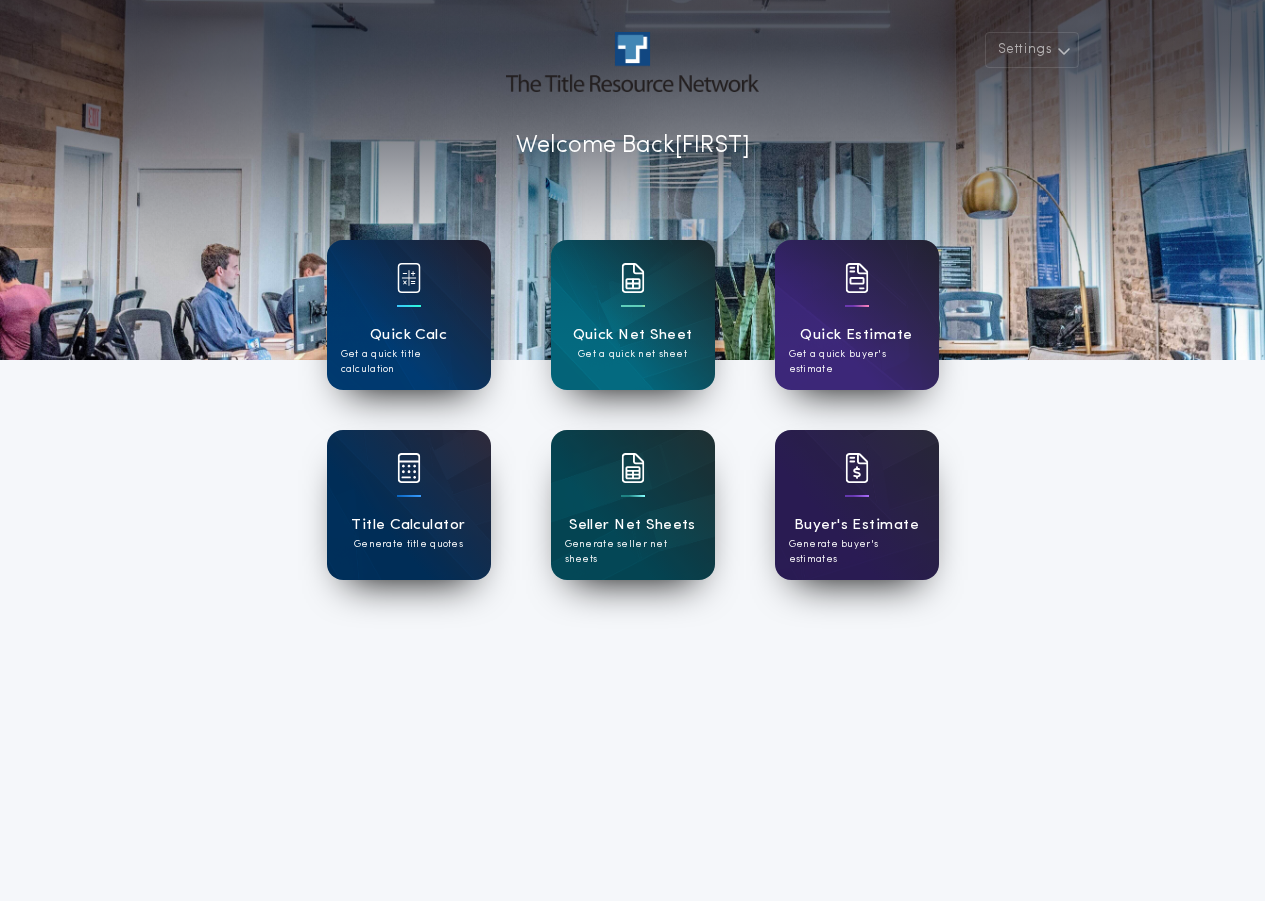 click on "Quick Calc" at bounding box center (409, 335) 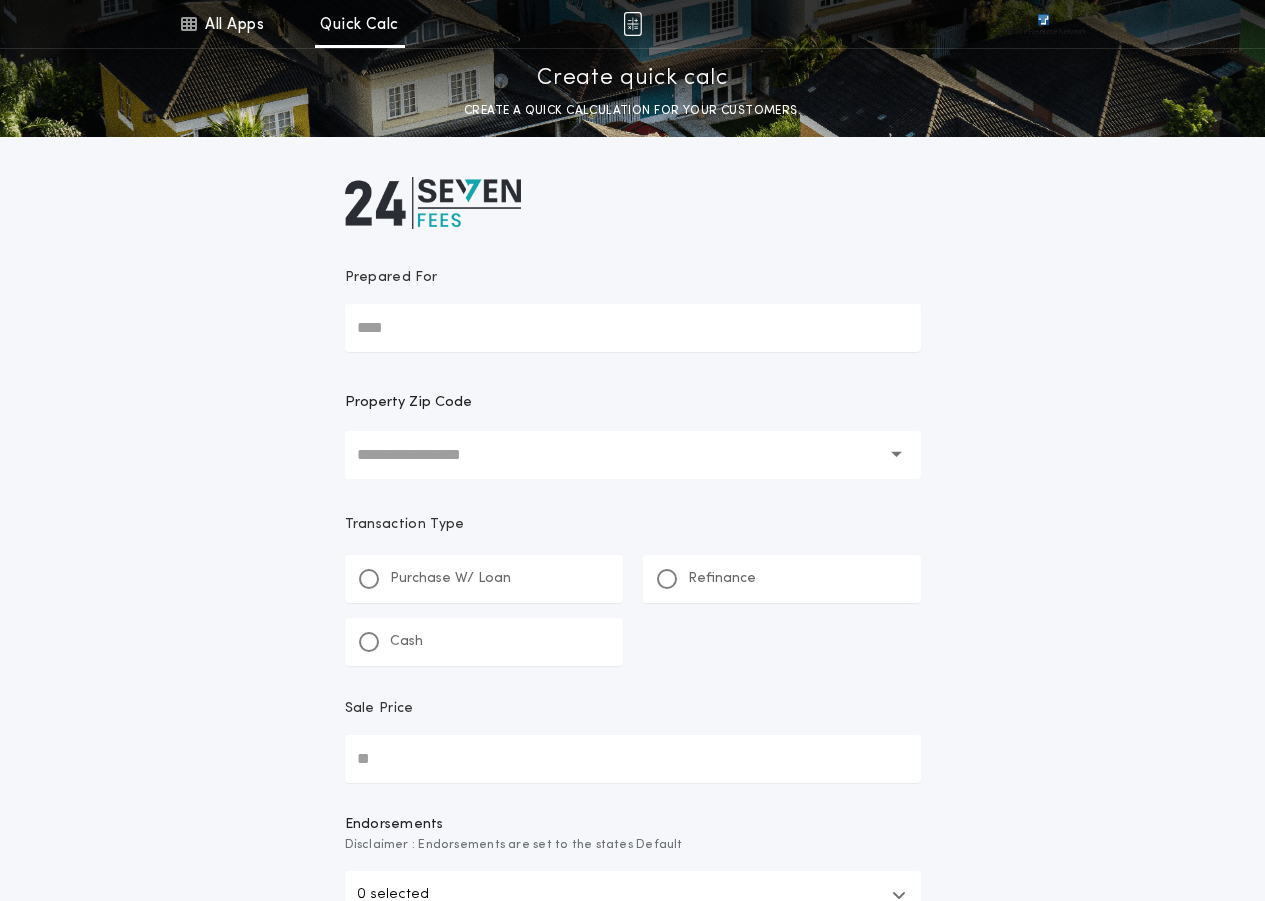 click on "Prepared For" at bounding box center (633, 328) 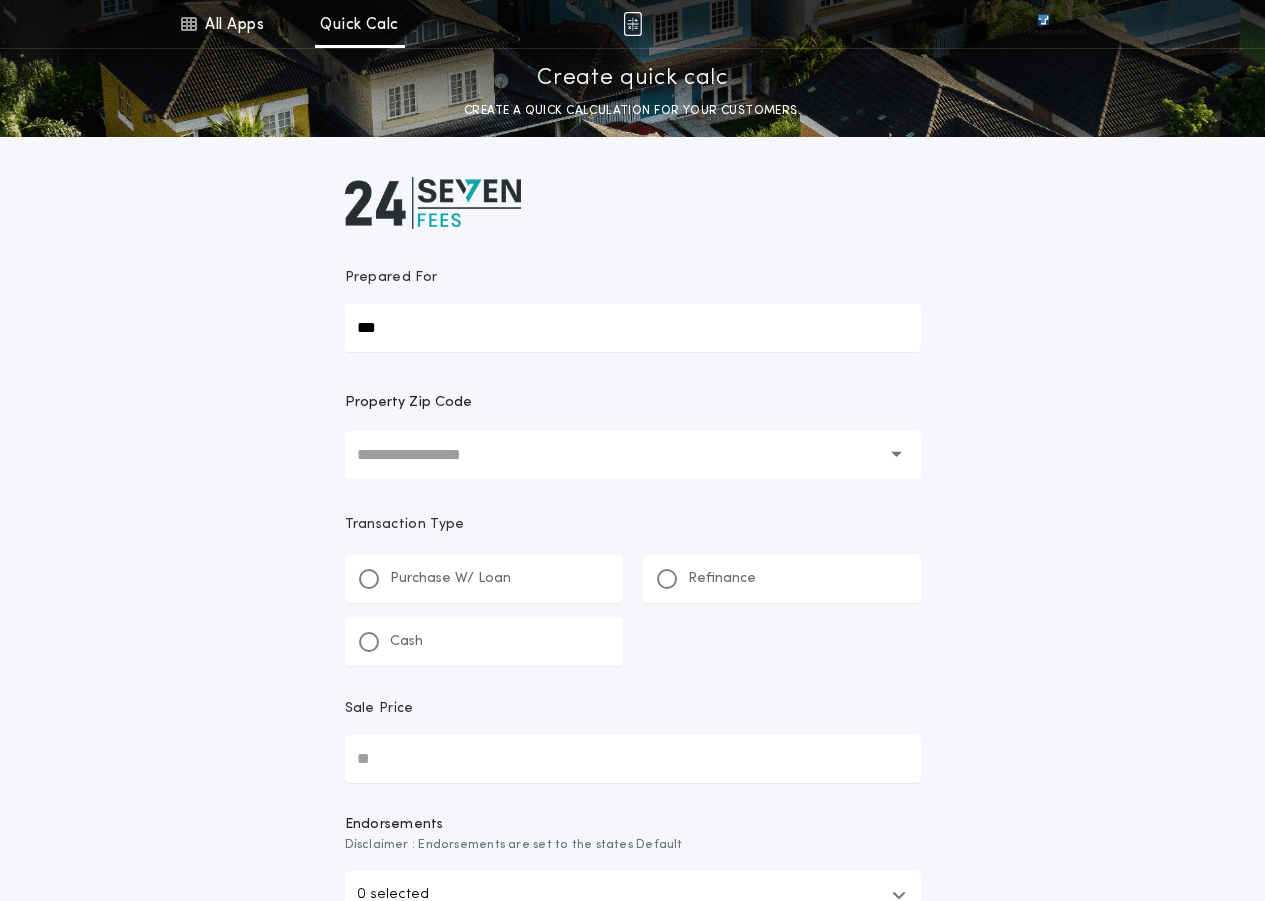 click at bounding box center (619, 455) 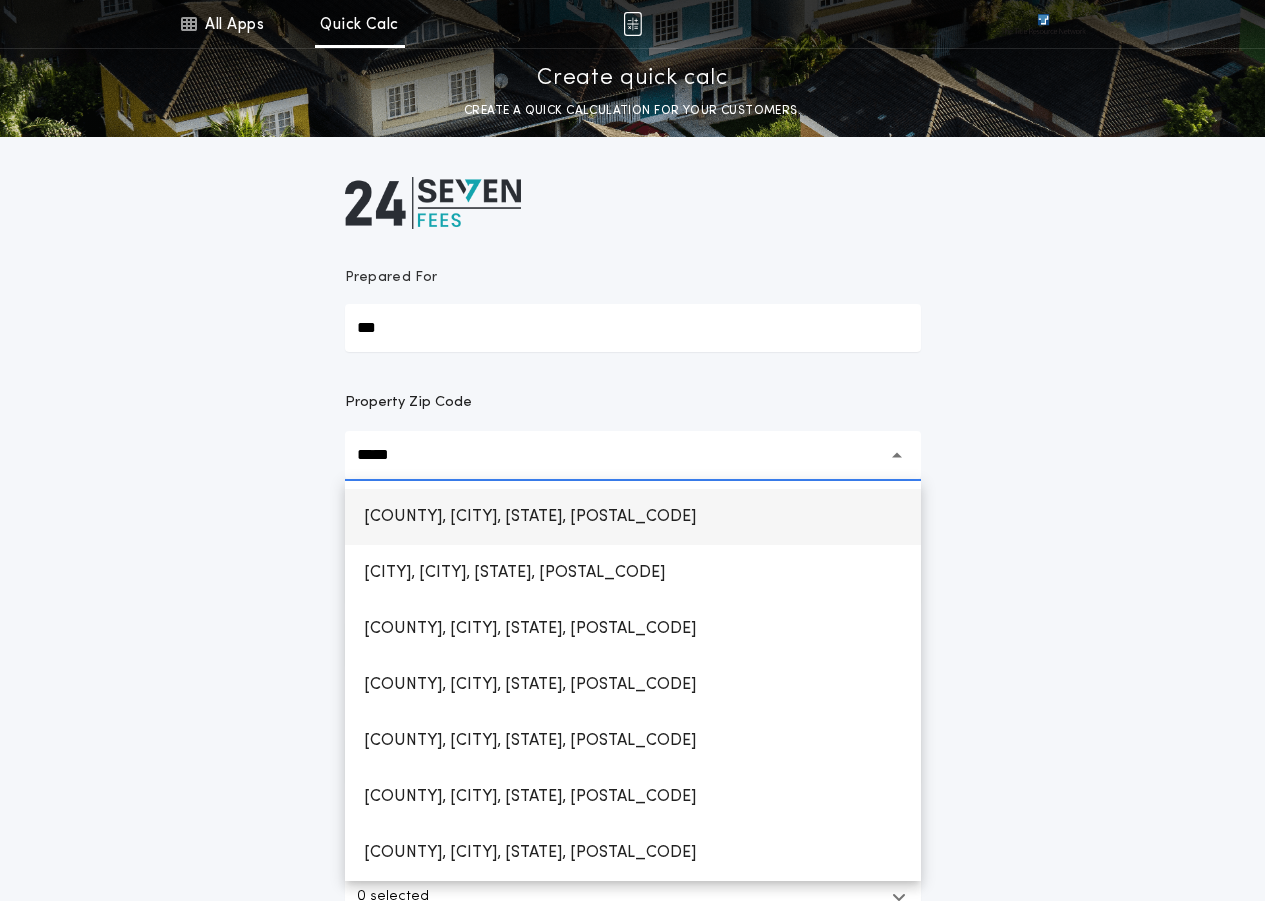 type on "*****" 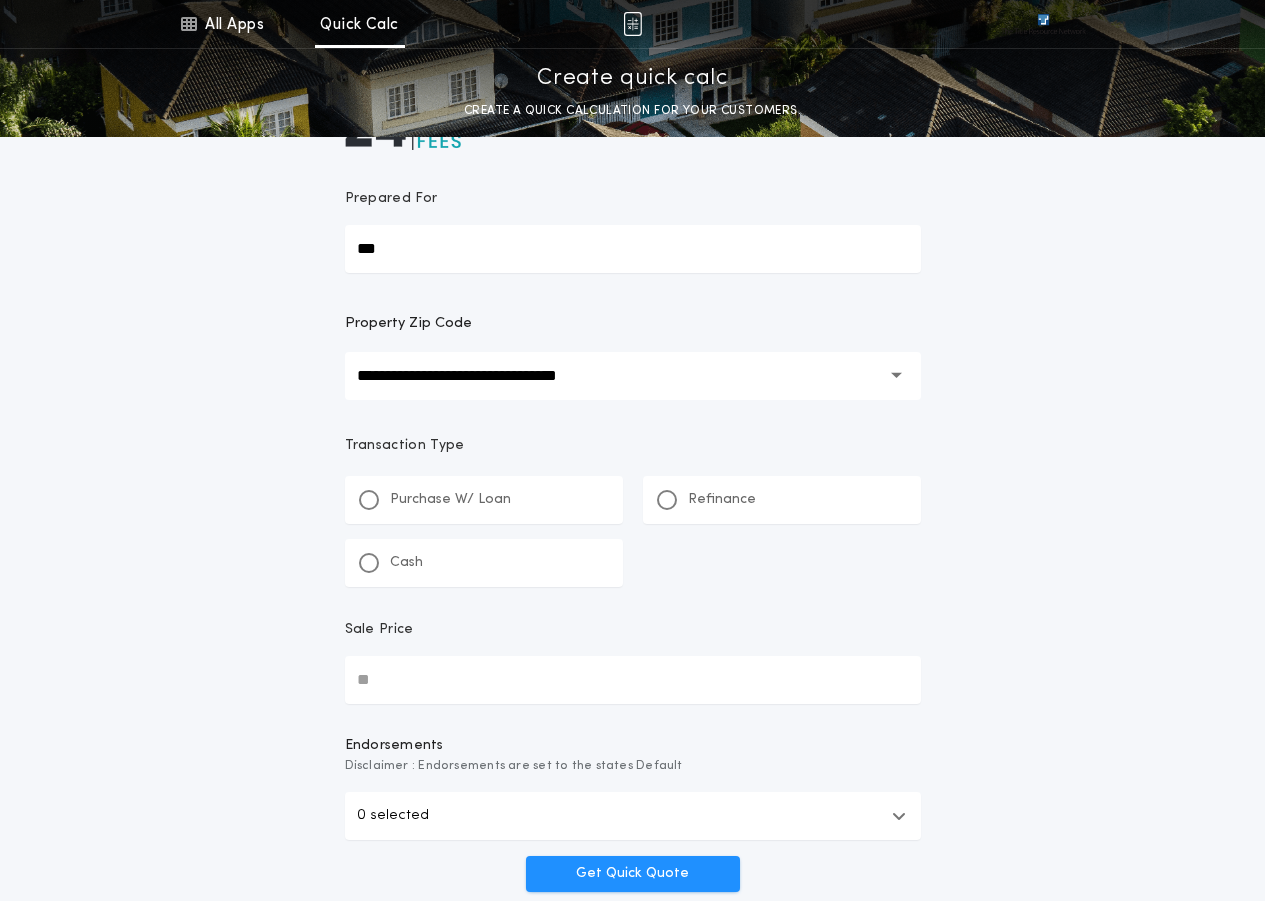 scroll, scrollTop: 200, scrollLeft: 0, axis: vertical 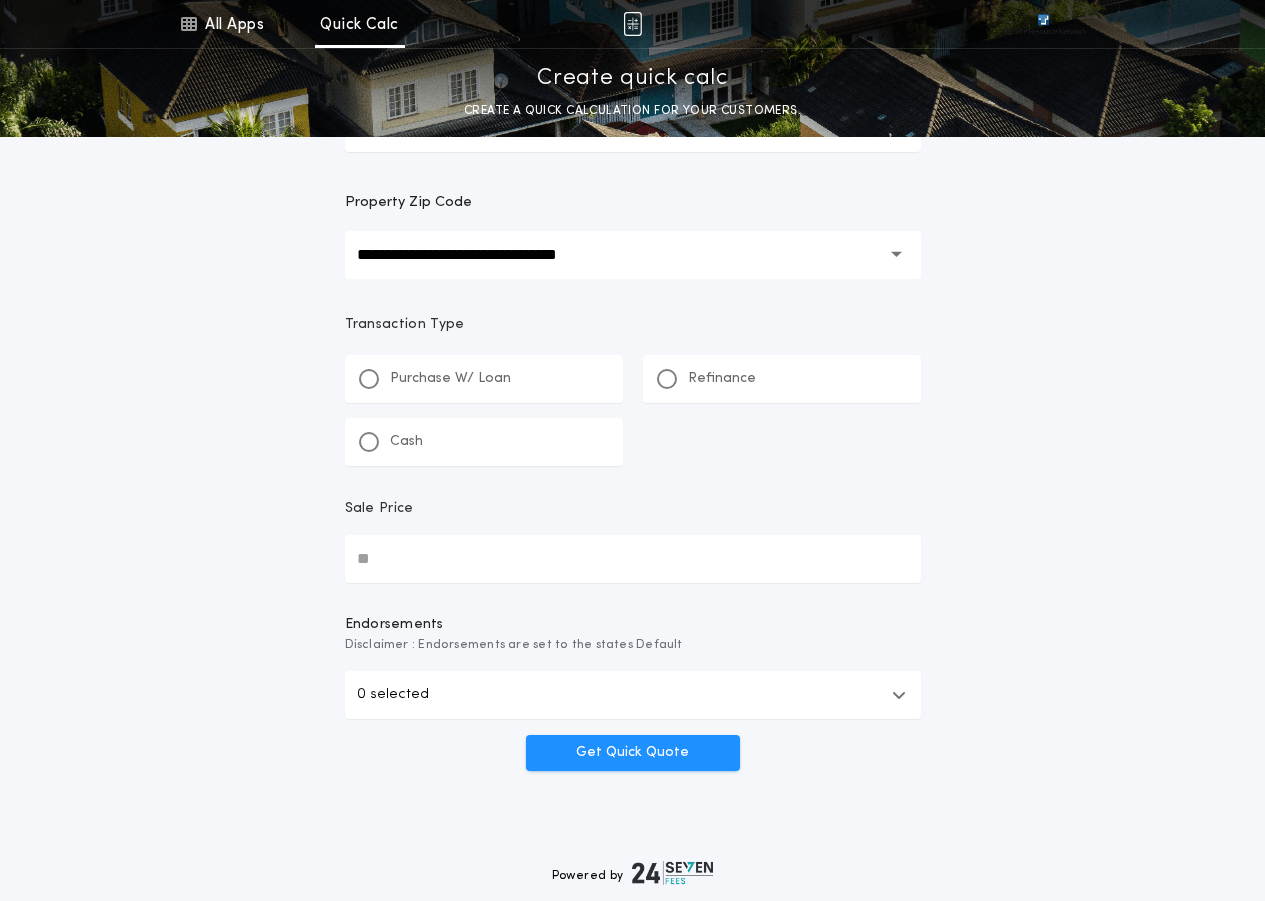 click on "Purchase W/ Loan" at bounding box center (450, 379) 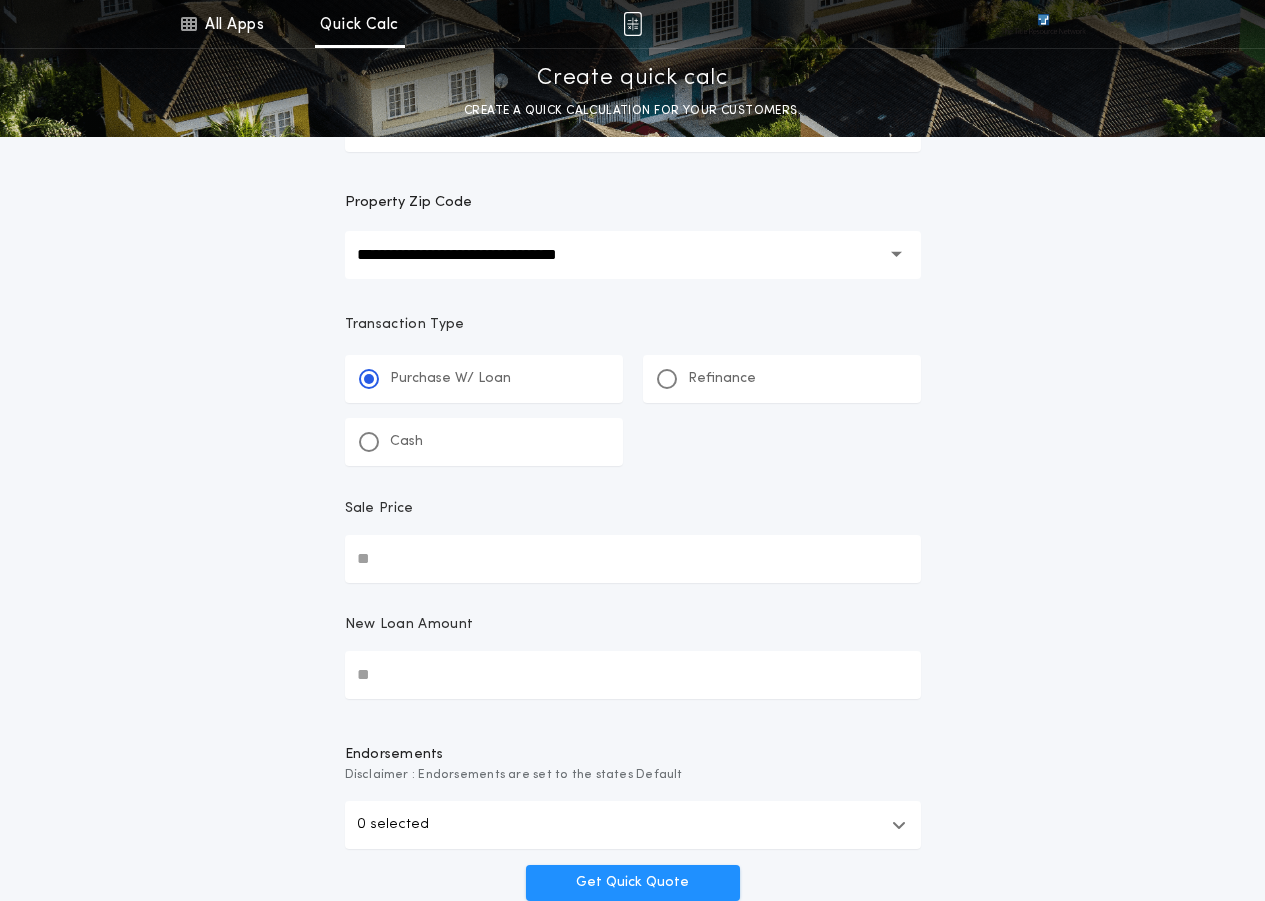 click on "Sale Price" at bounding box center [633, 559] 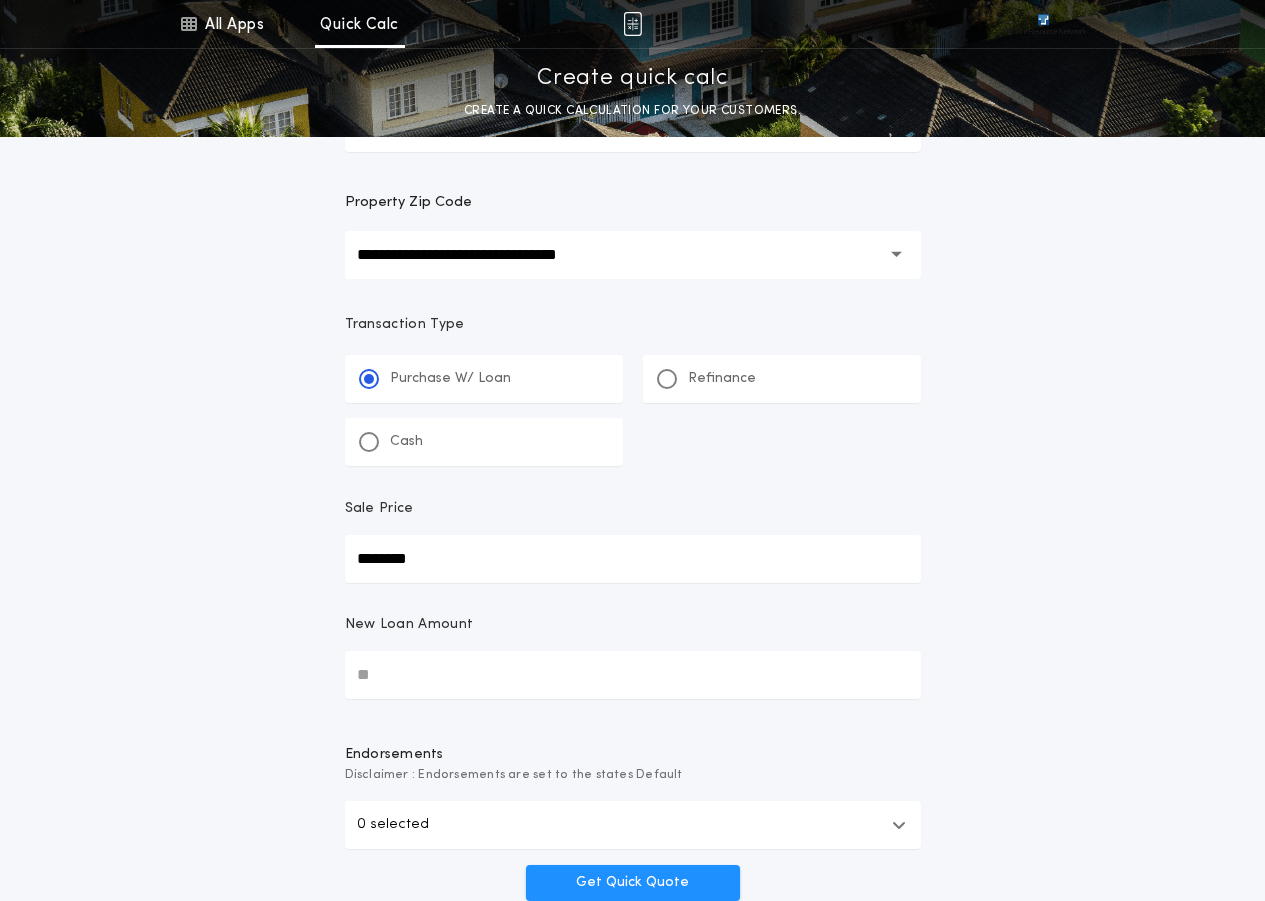 type on "********" 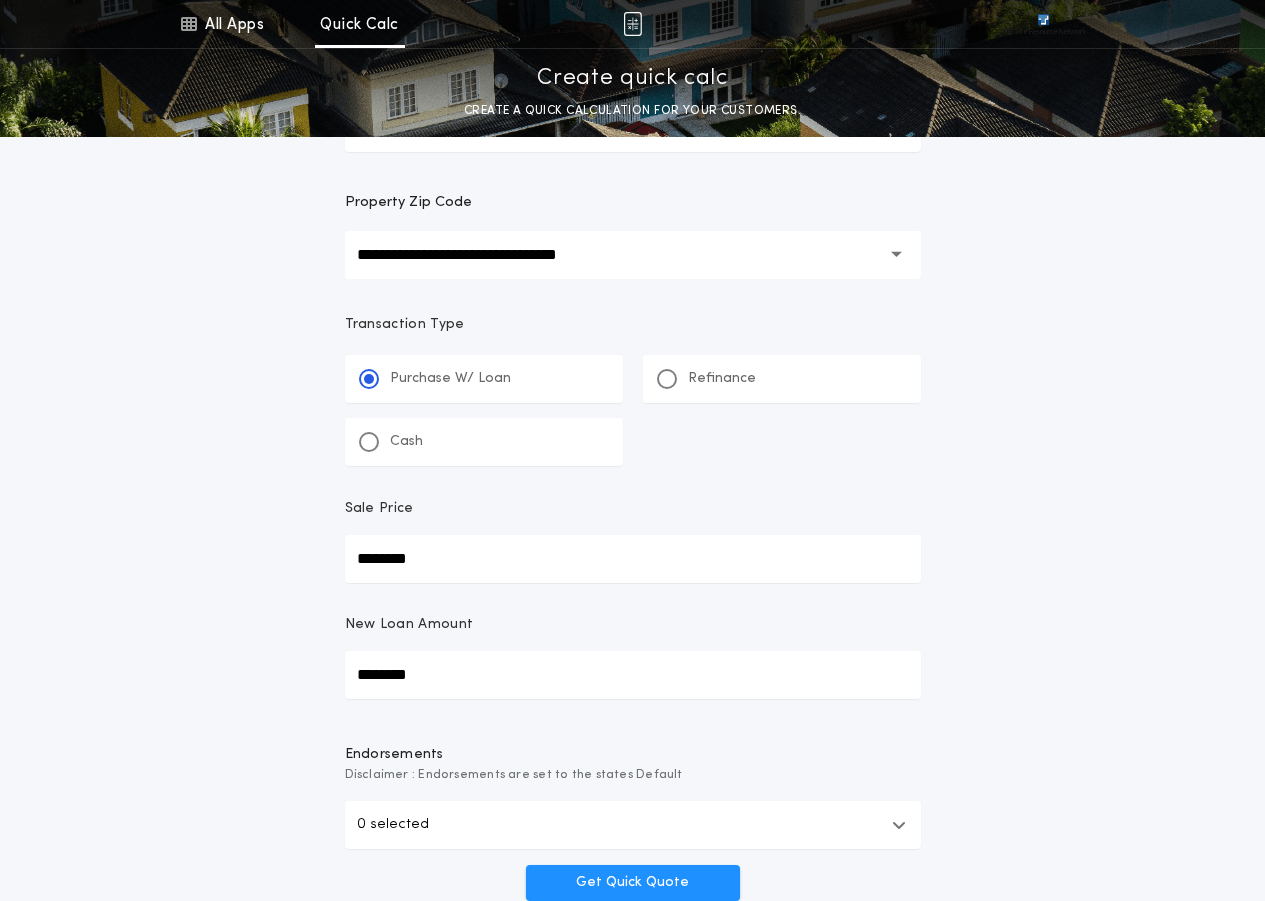 type on "********" 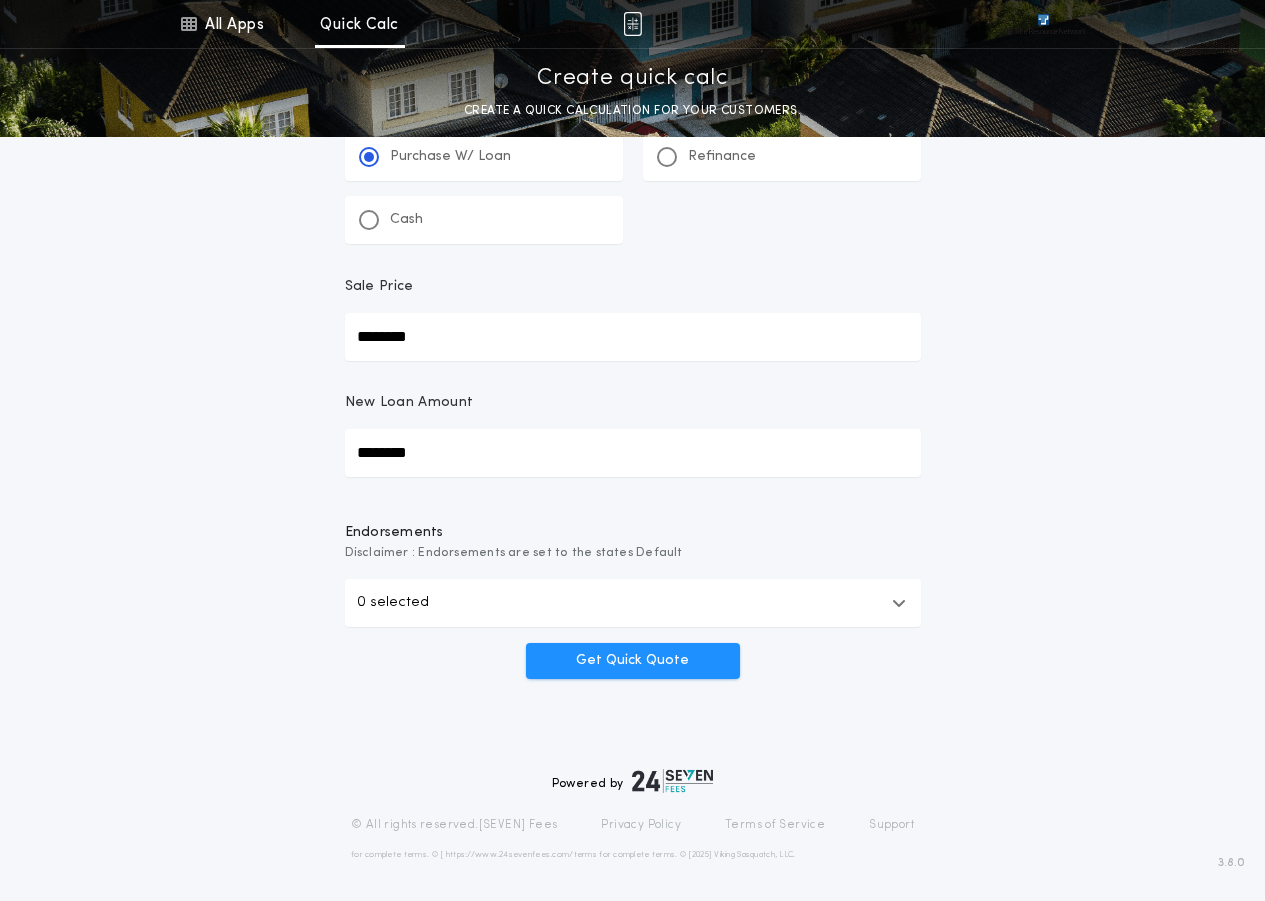 click on "0 selected" at bounding box center [633, 603] 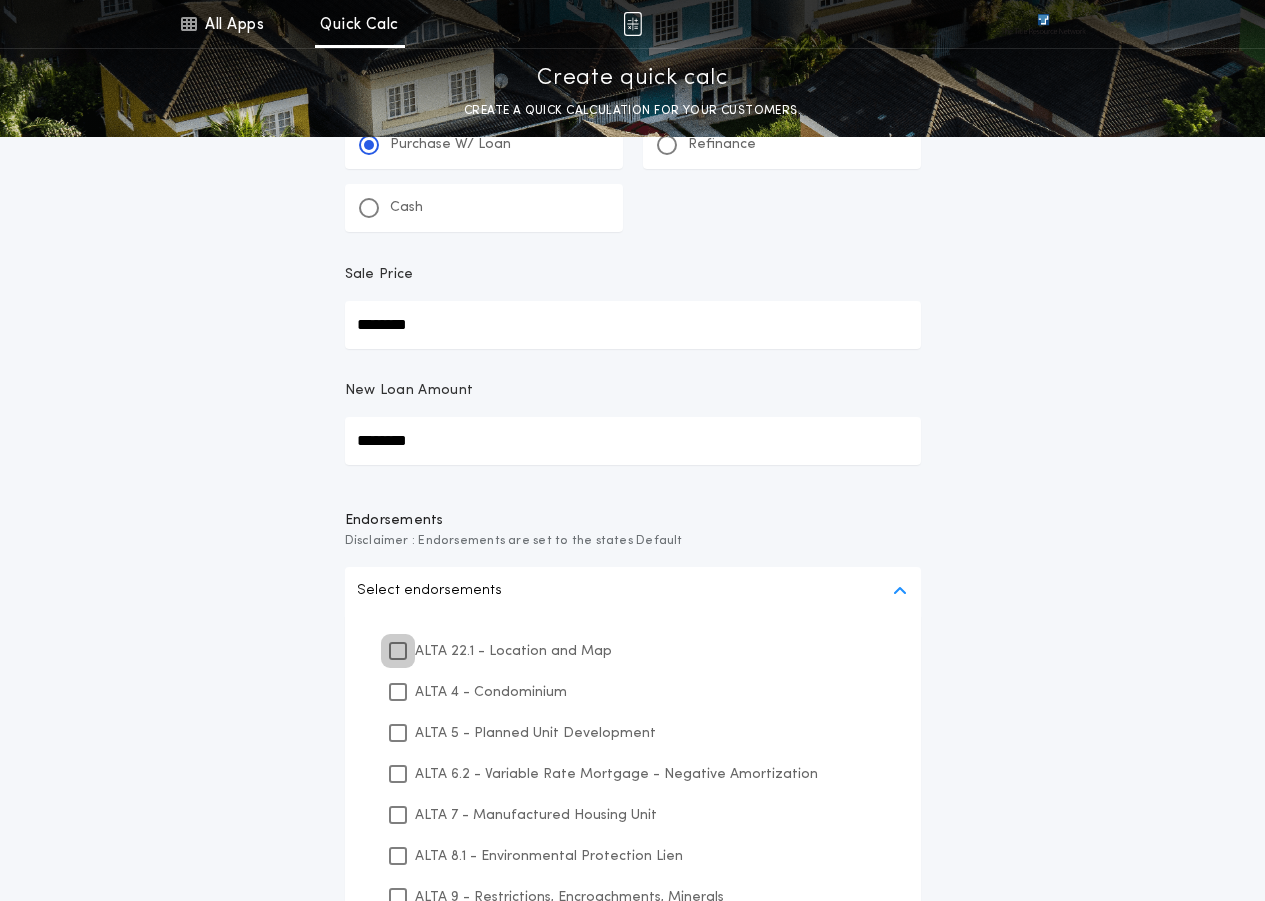 click at bounding box center [398, 651] 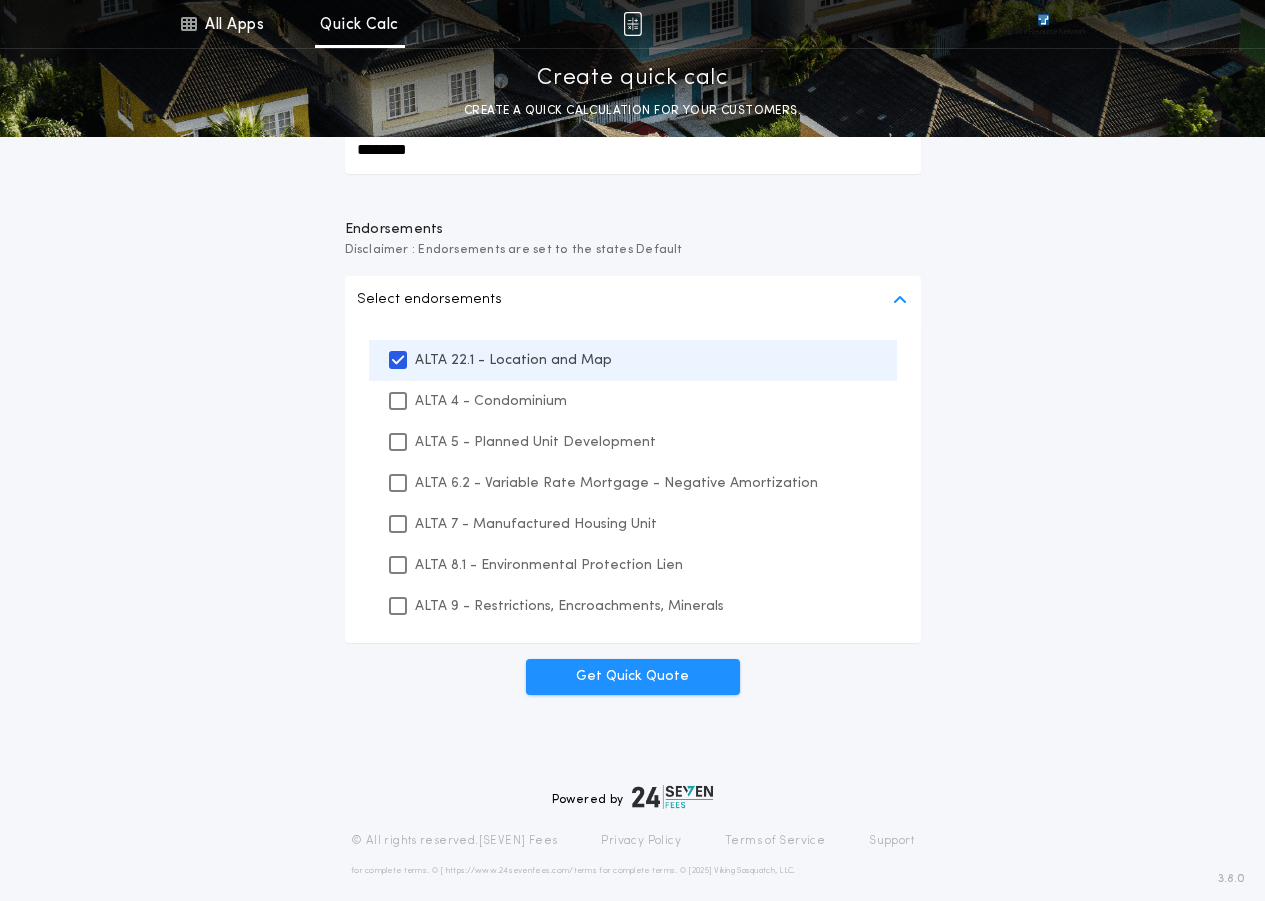 scroll, scrollTop: 734, scrollLeft: 0, axis: vertical 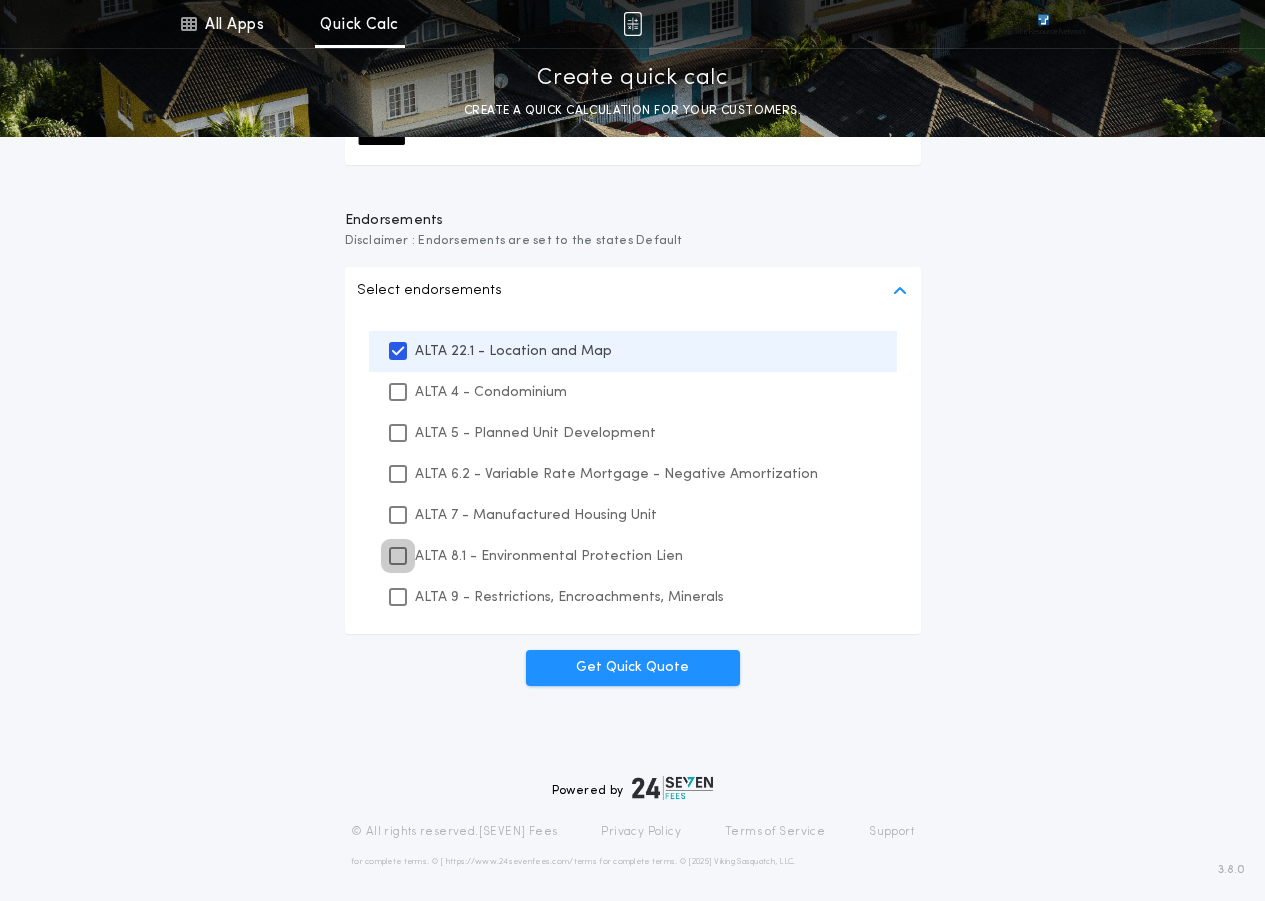 click at bounding box center (398, 556) 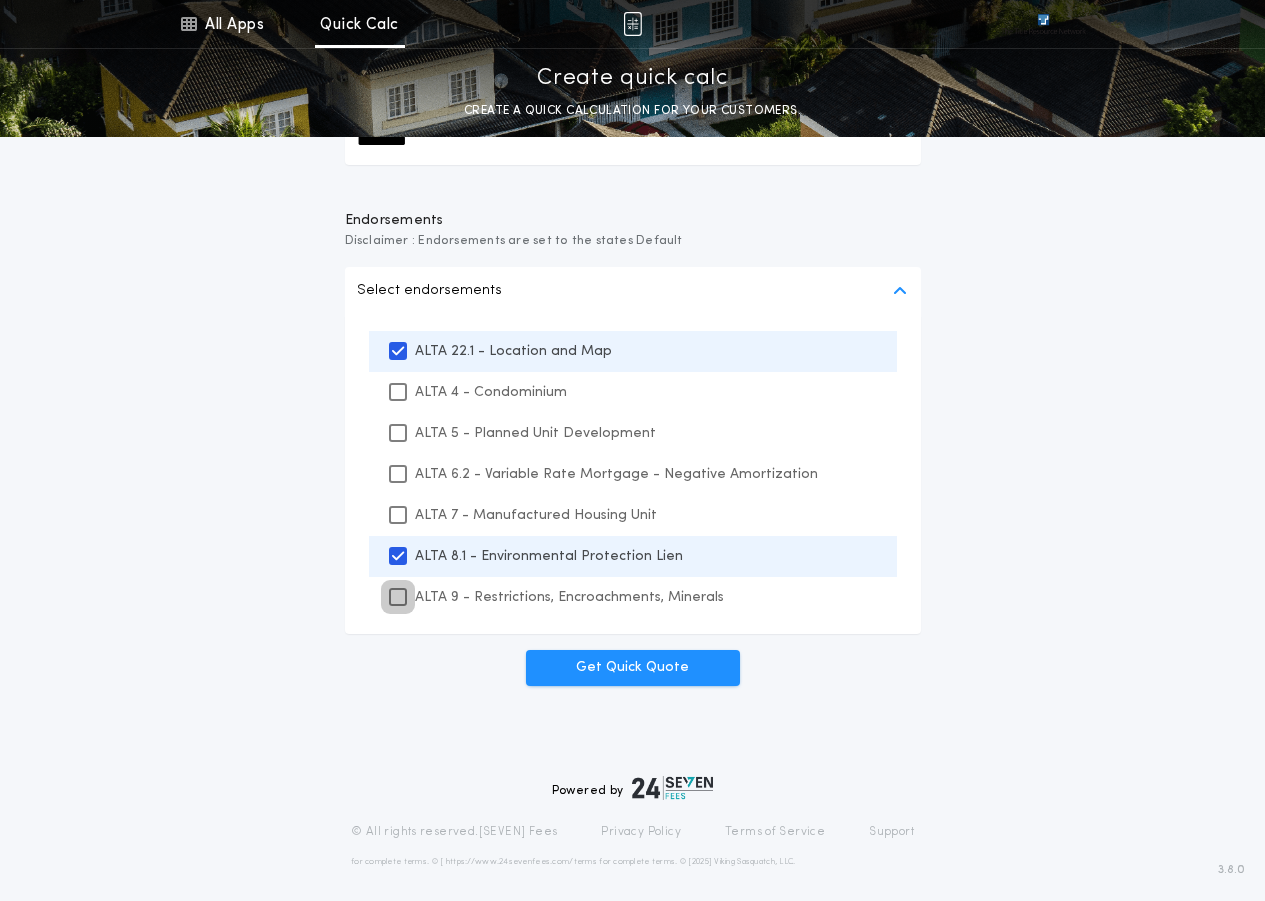 click at bounding box center (398, 597) 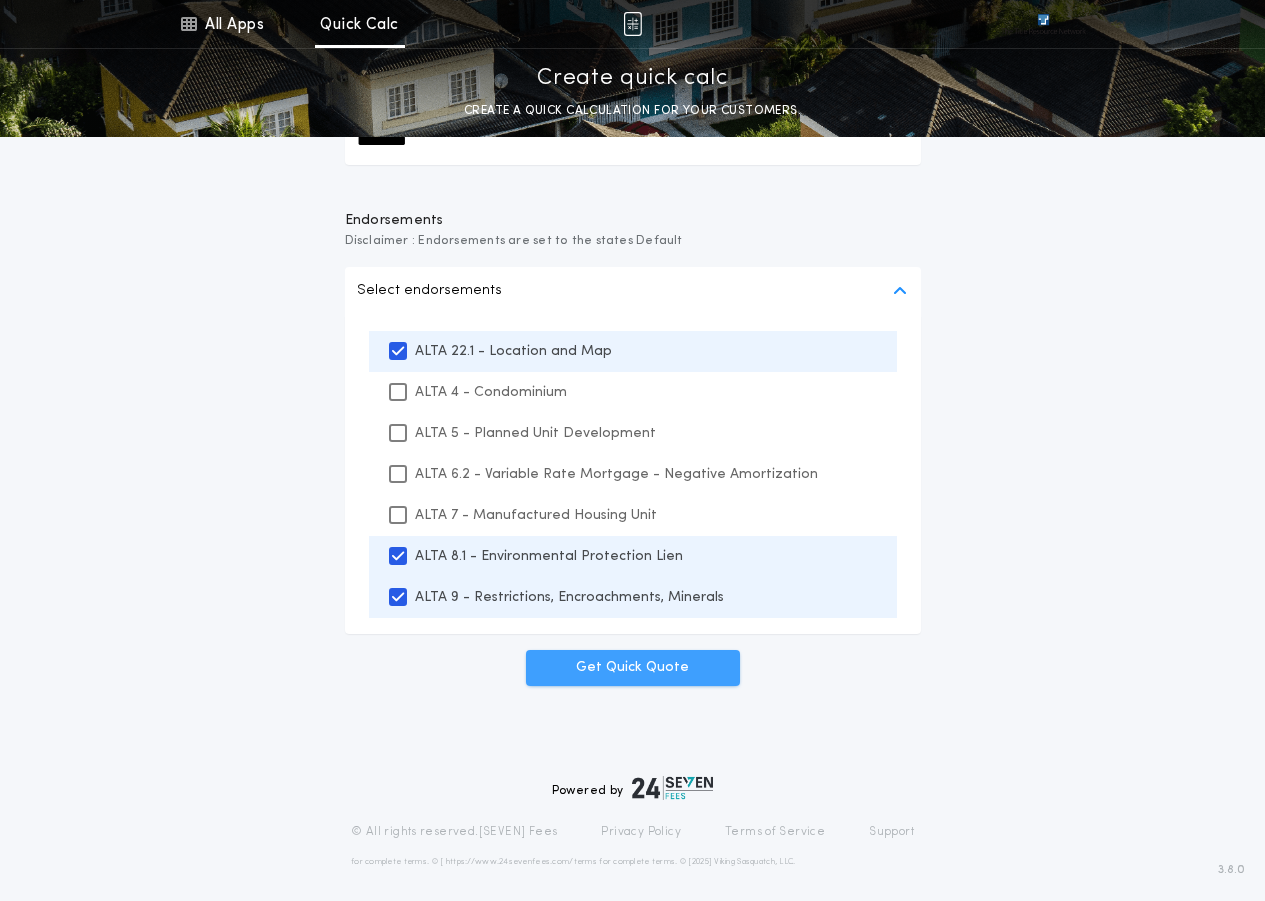 click on "Get Quick Quote" at bounding box center (633, 668) 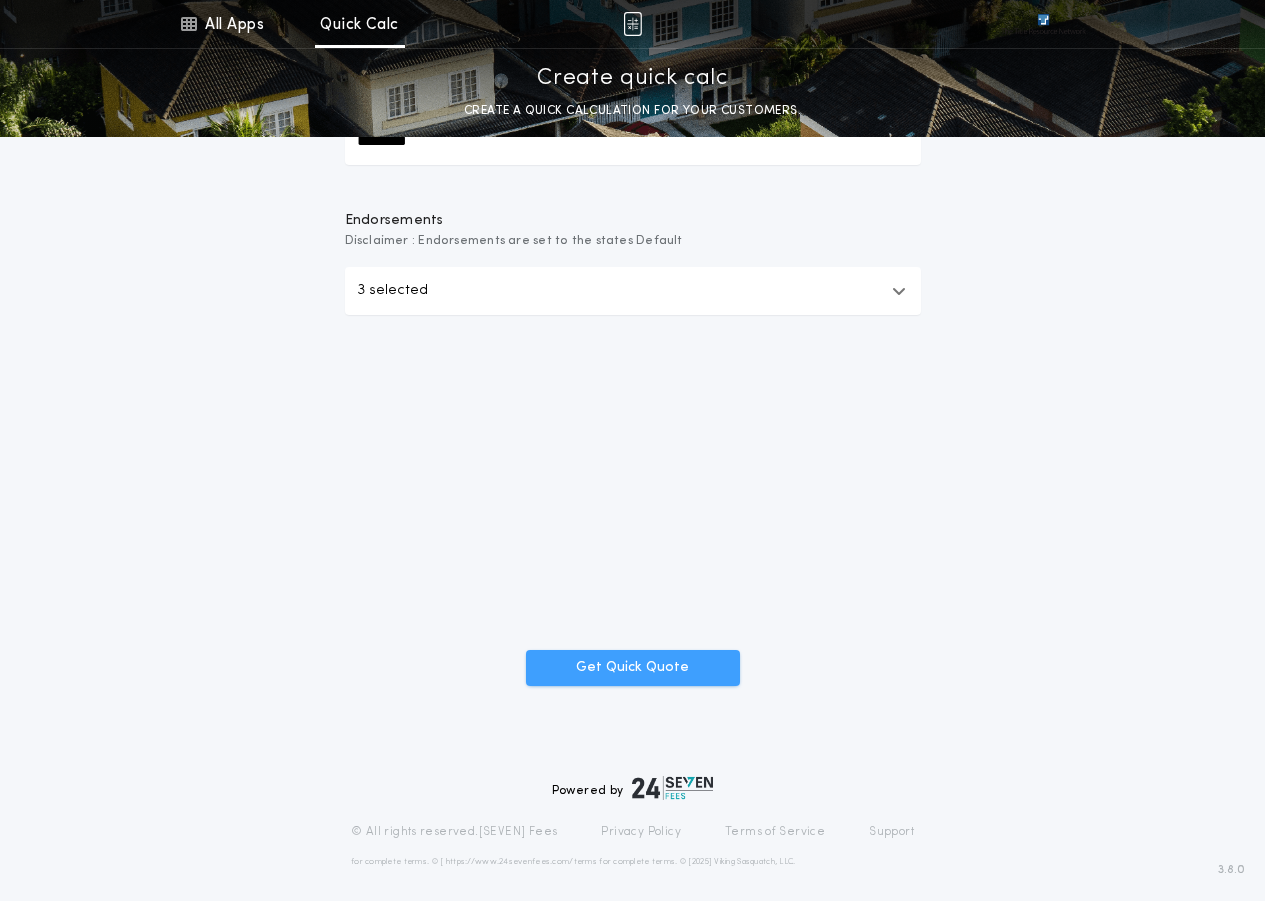 scroll, scrollTop: 434, scrollLeft: 0, axis: vertical 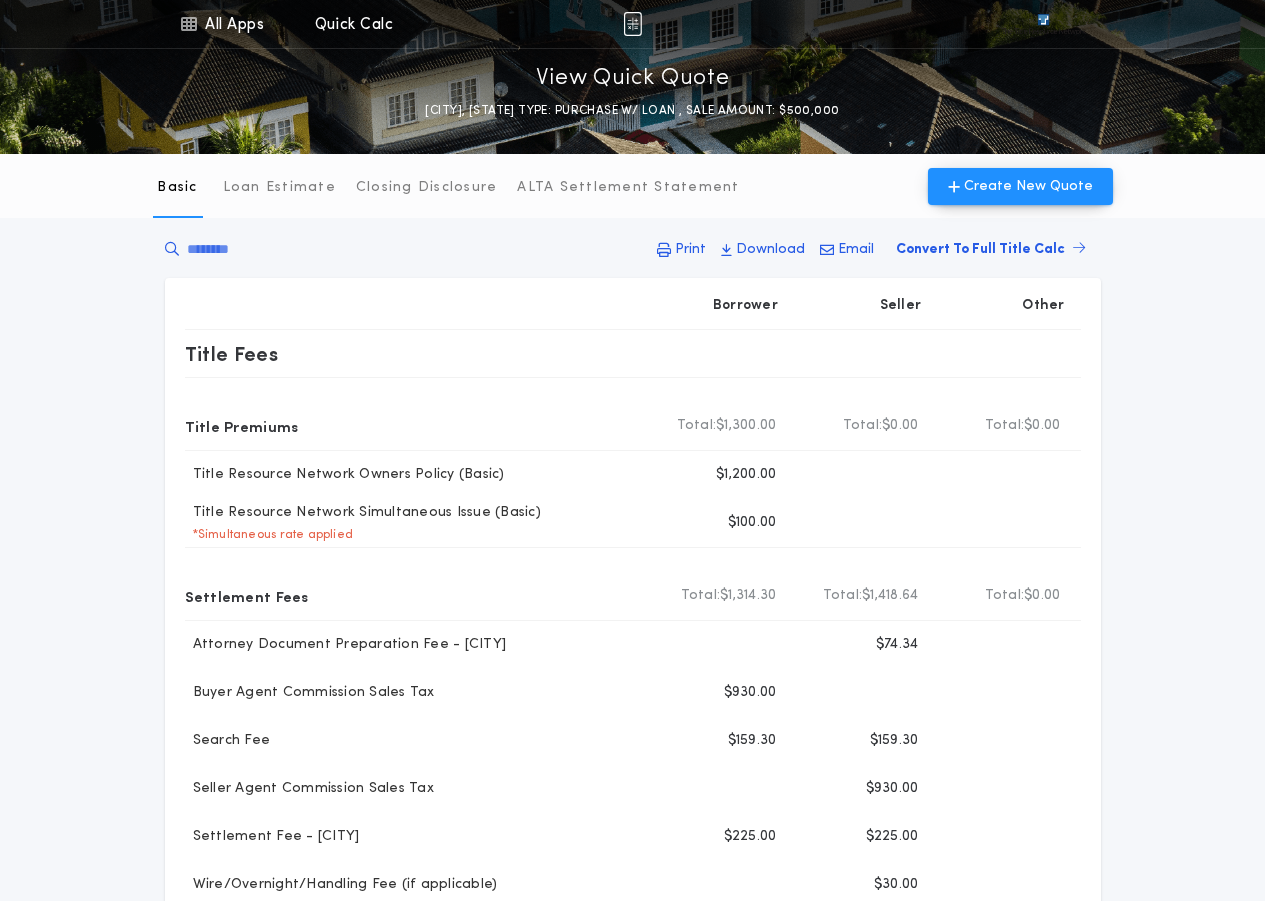 click on "Create New Quote" at bounding box center (1028, 186) 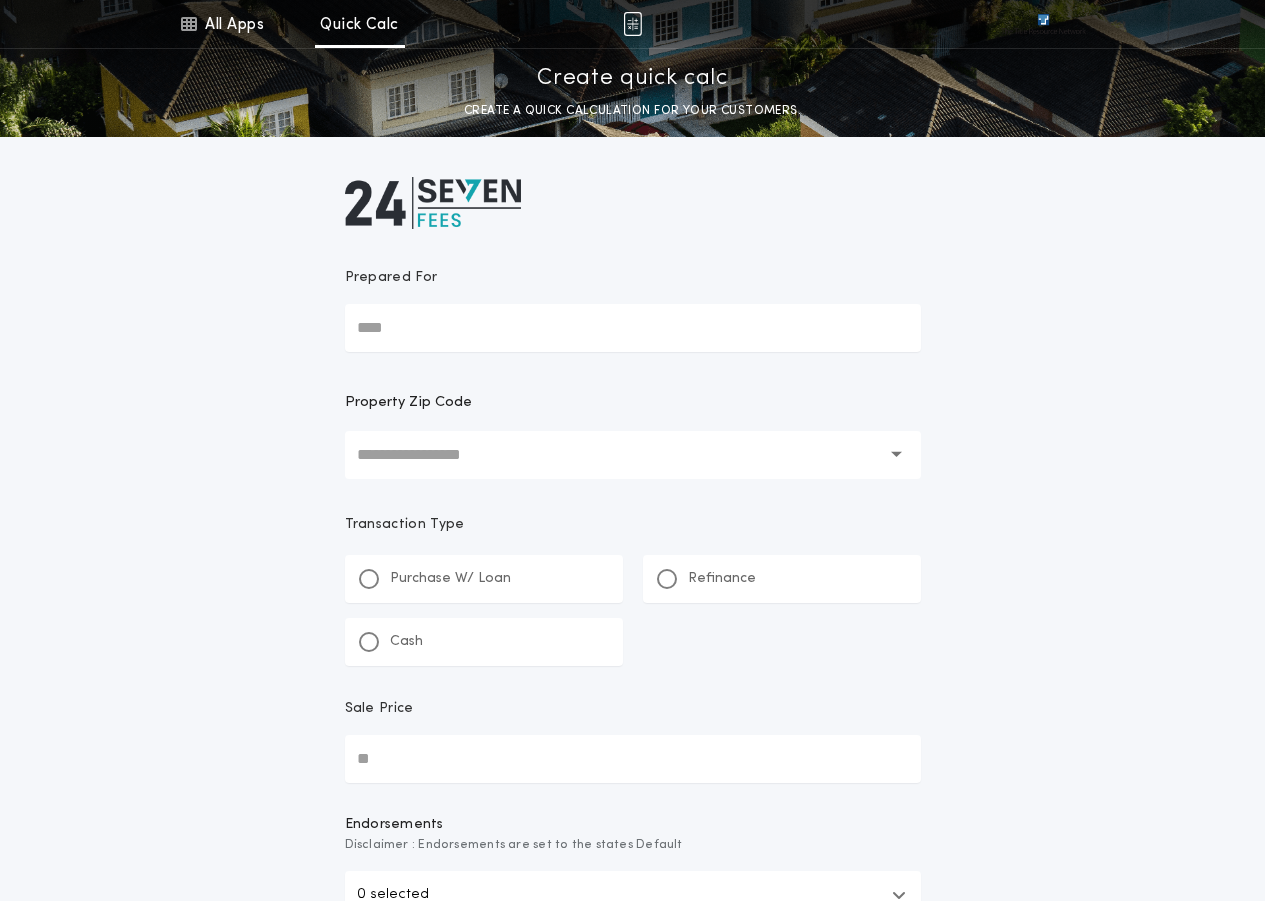 click on "Prepared For" at bounding box center (633, 286) 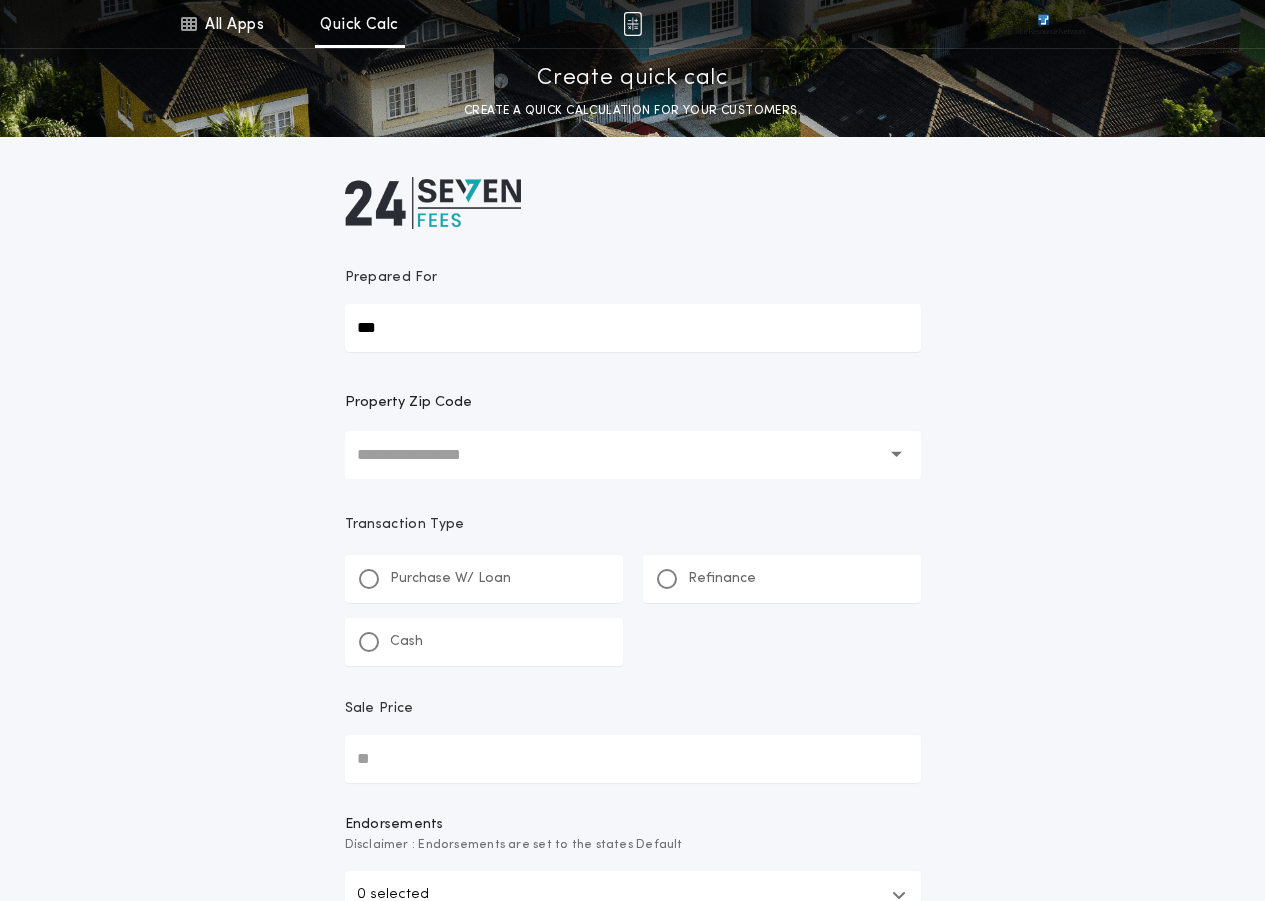 click at bounding box center [619, 455] 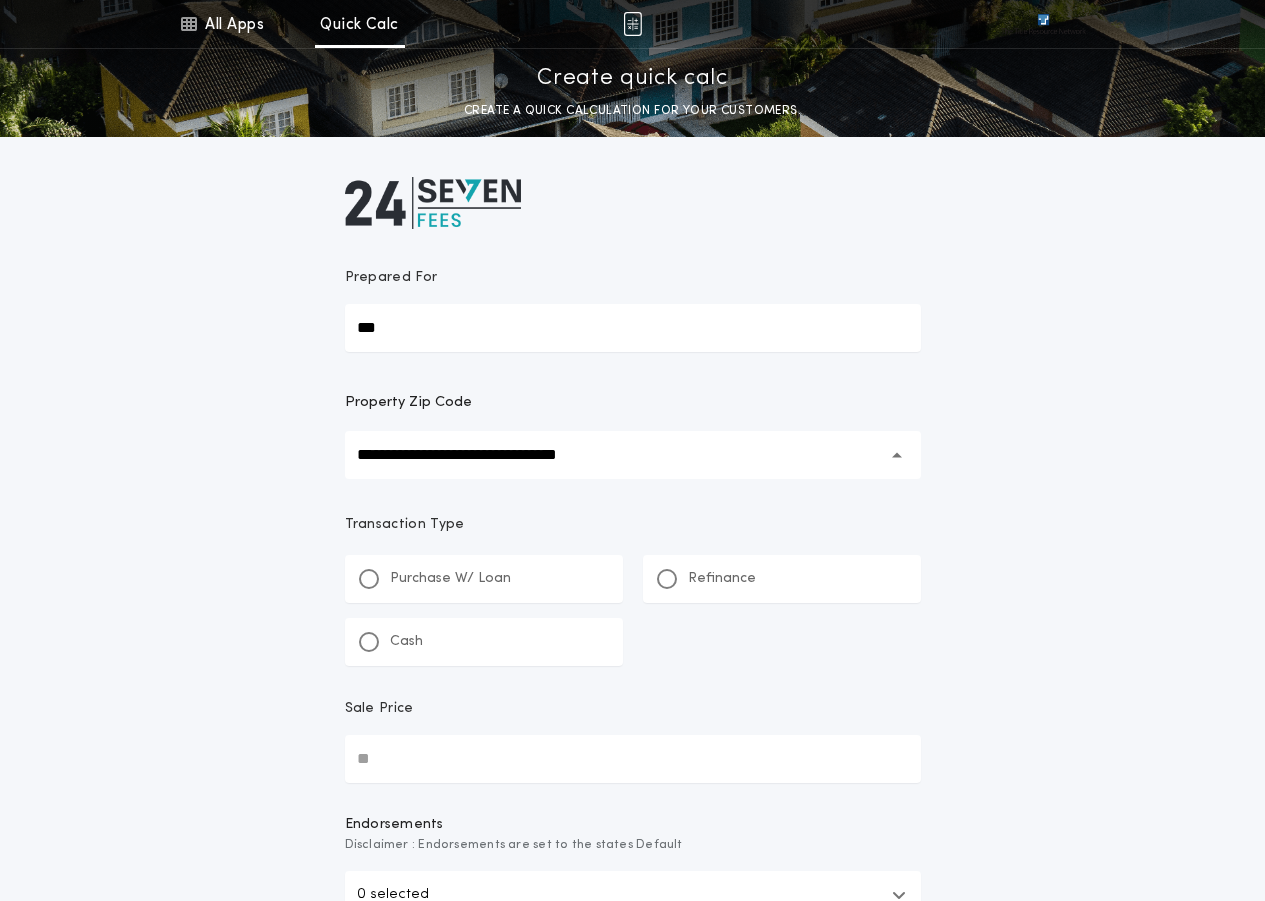 click on "Purchase W/ Loan" at bounding box center [484, 579] 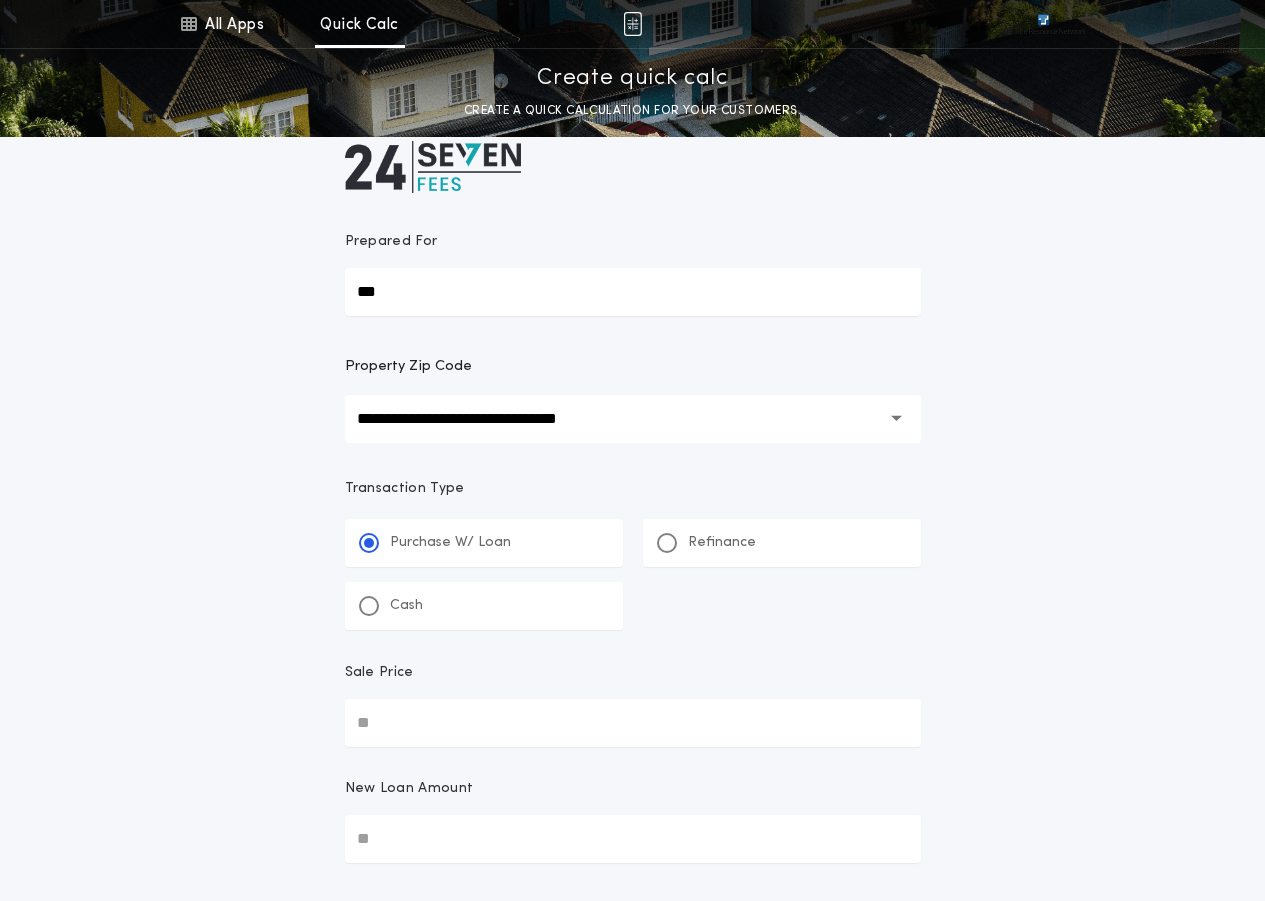 scroll, scrollTop: 100, scrollLeft: 0, axis: vertical 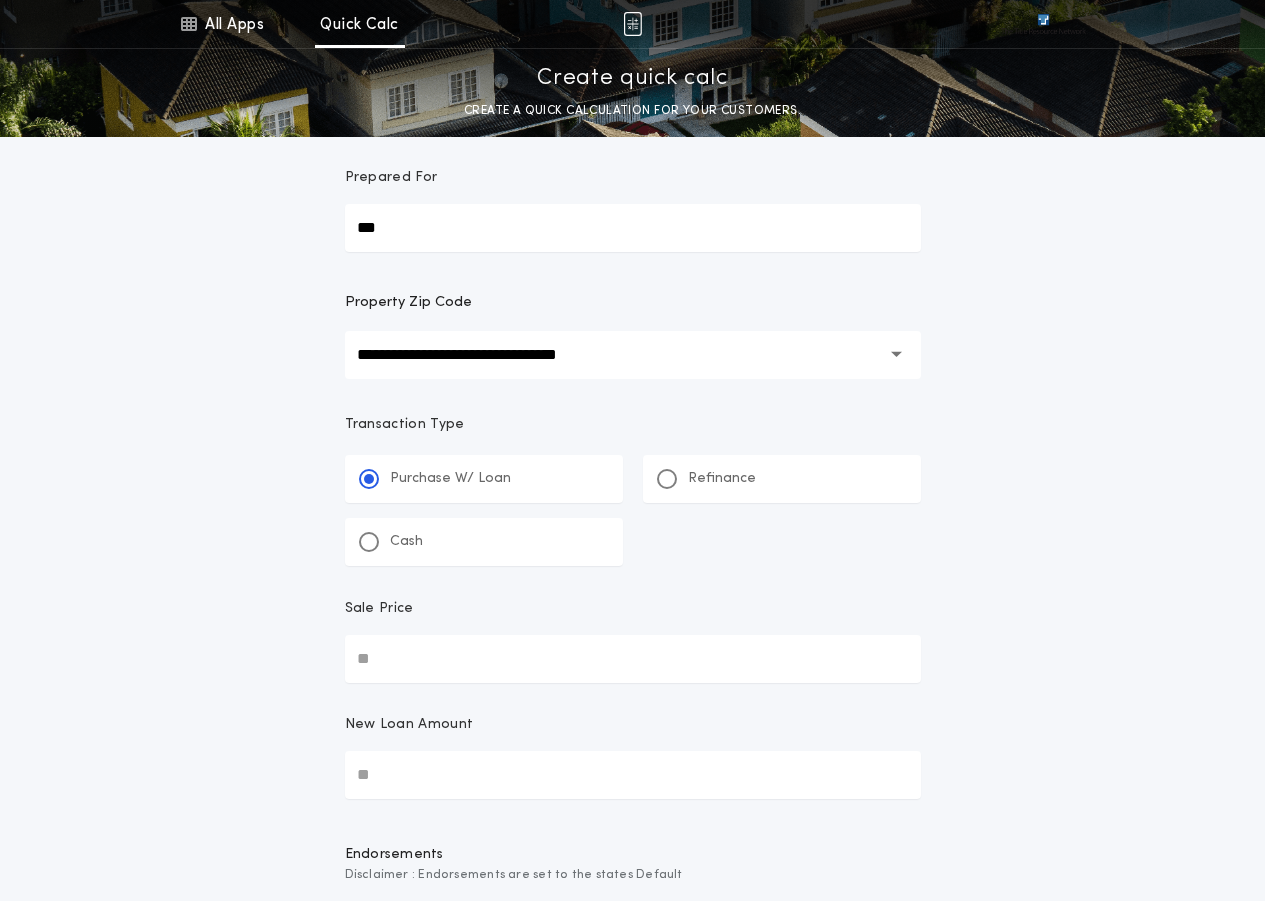click on "Sale Price" at bounding box center [633, 659] 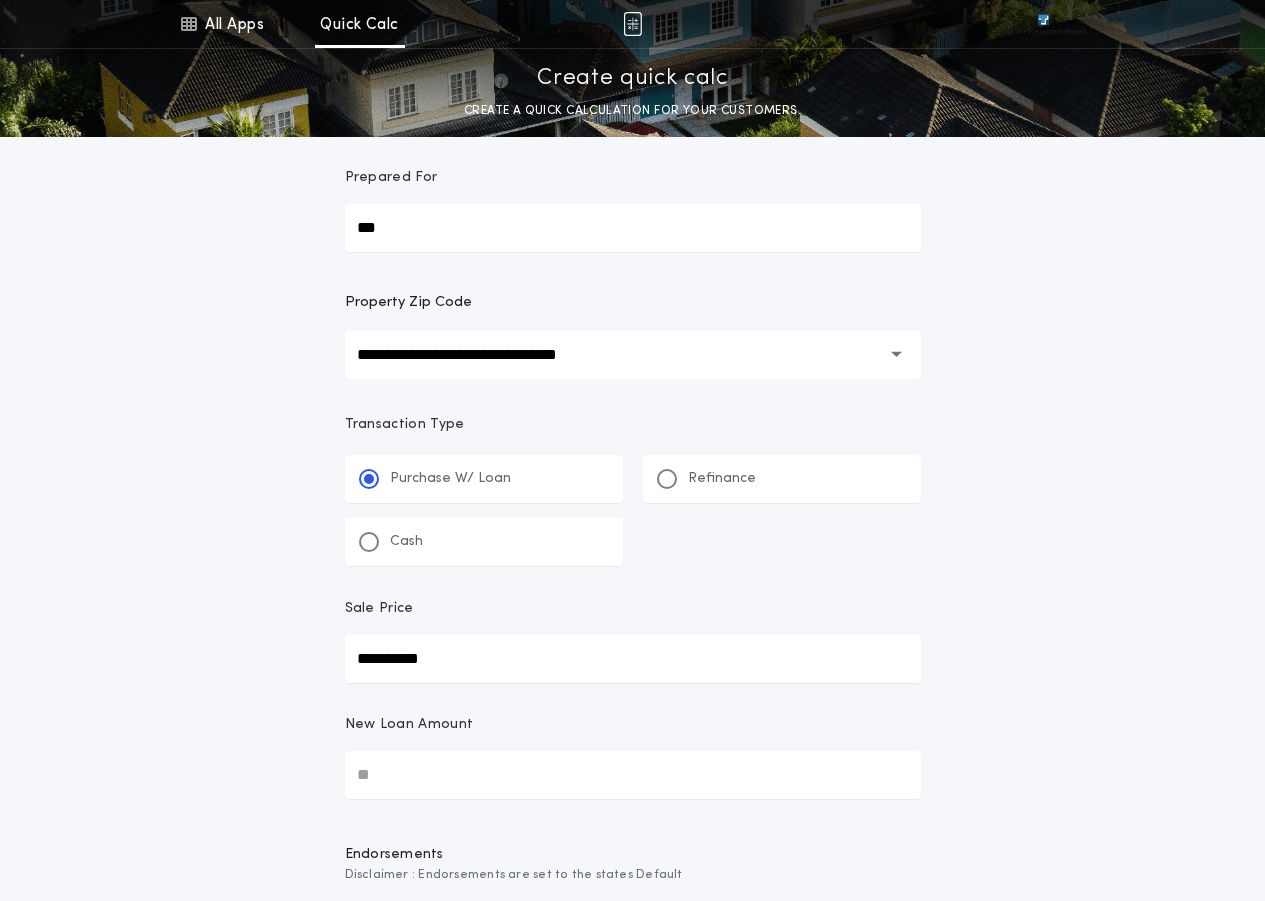 type on "**********" 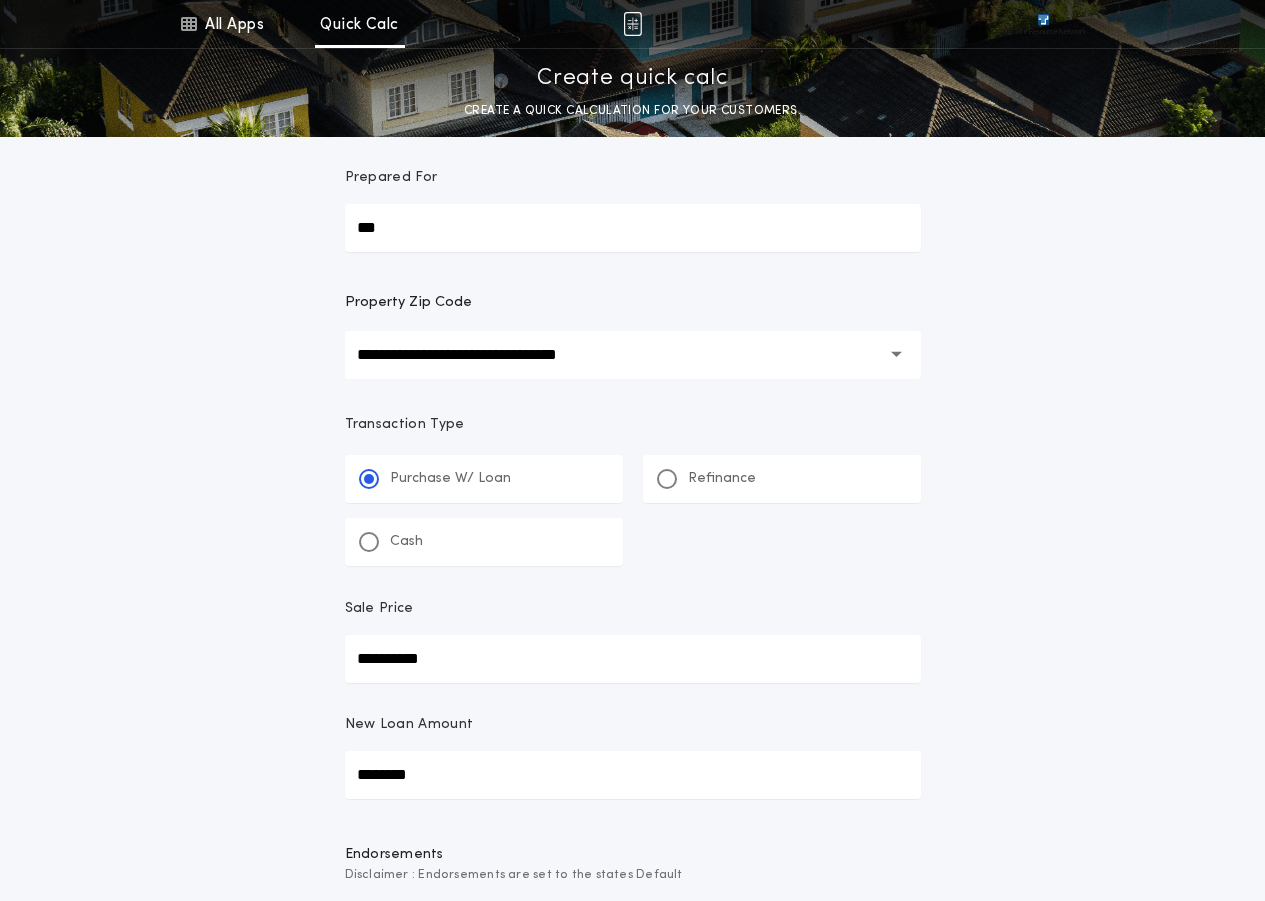 type on "********" 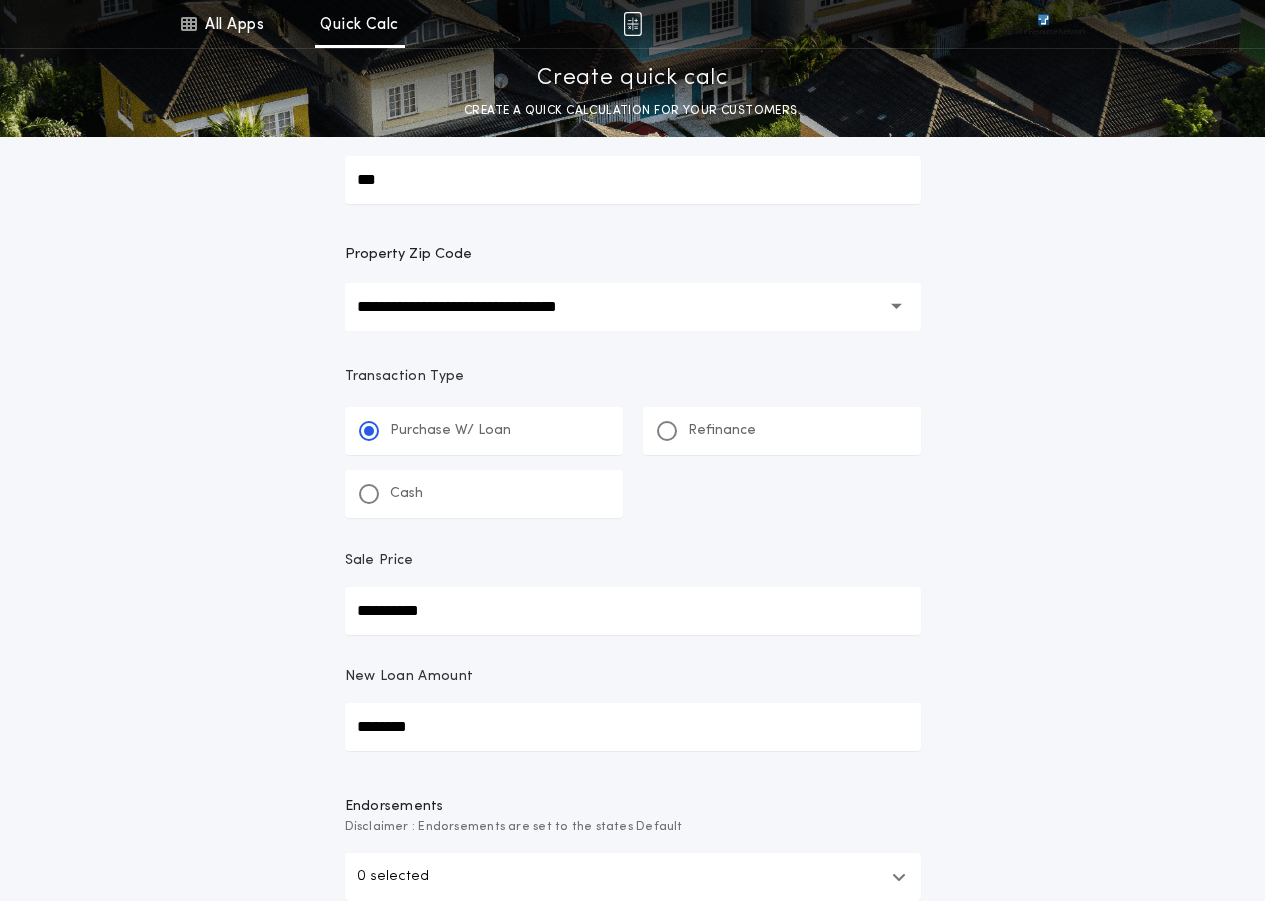 type 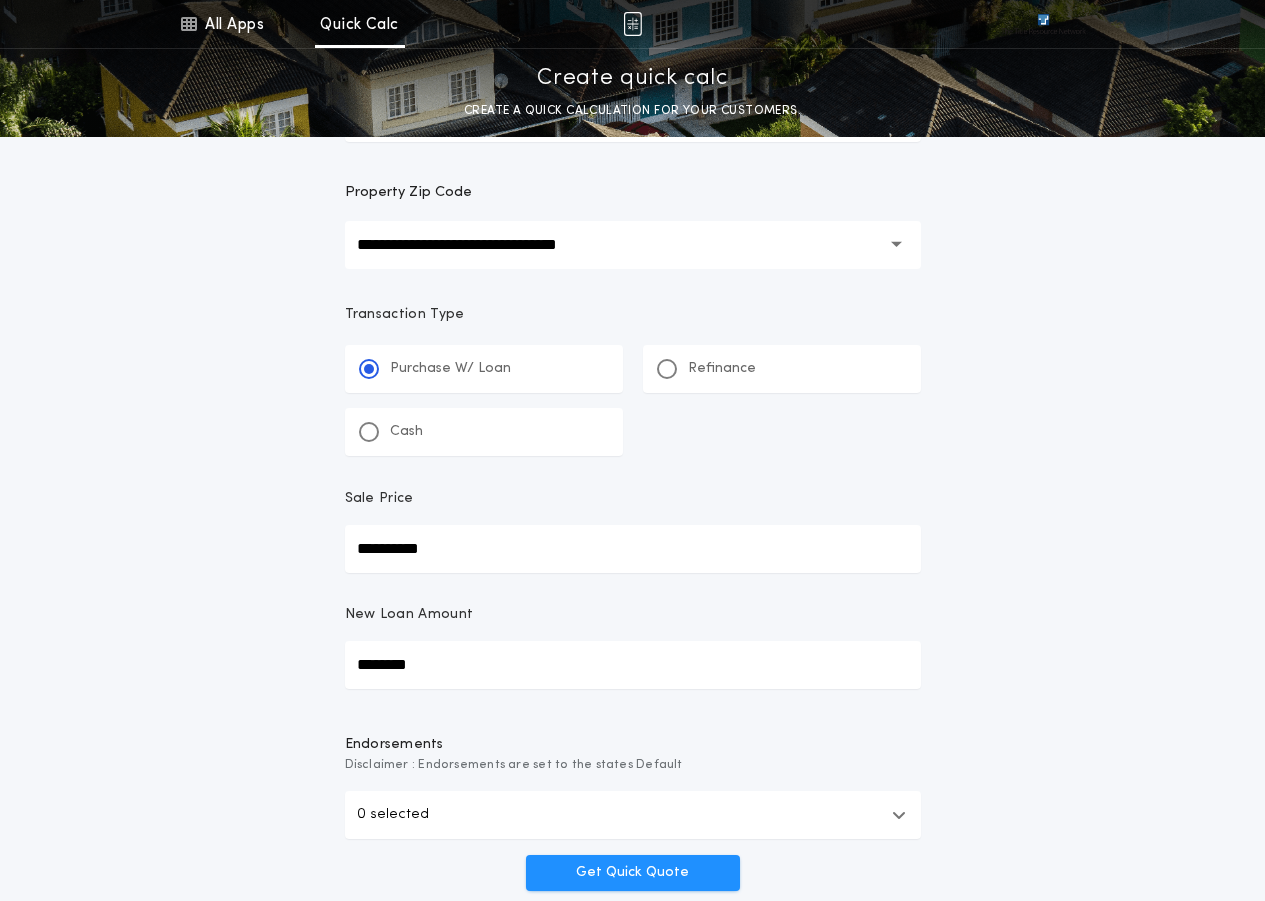 scroll, scrollTop: 434, scrollLeft: 0, axis: vertical 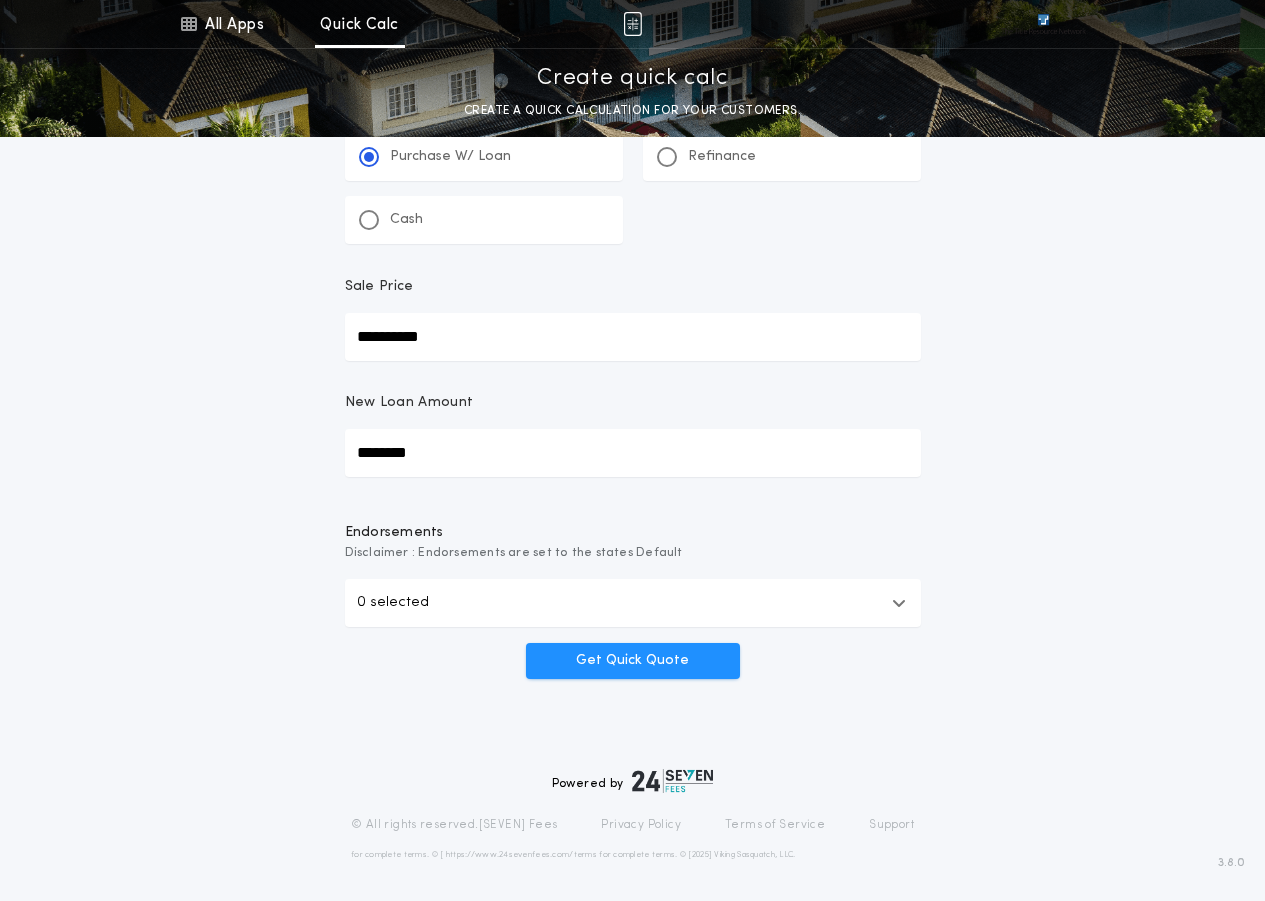 click on "0 selected" at bounding box center [633, 603] 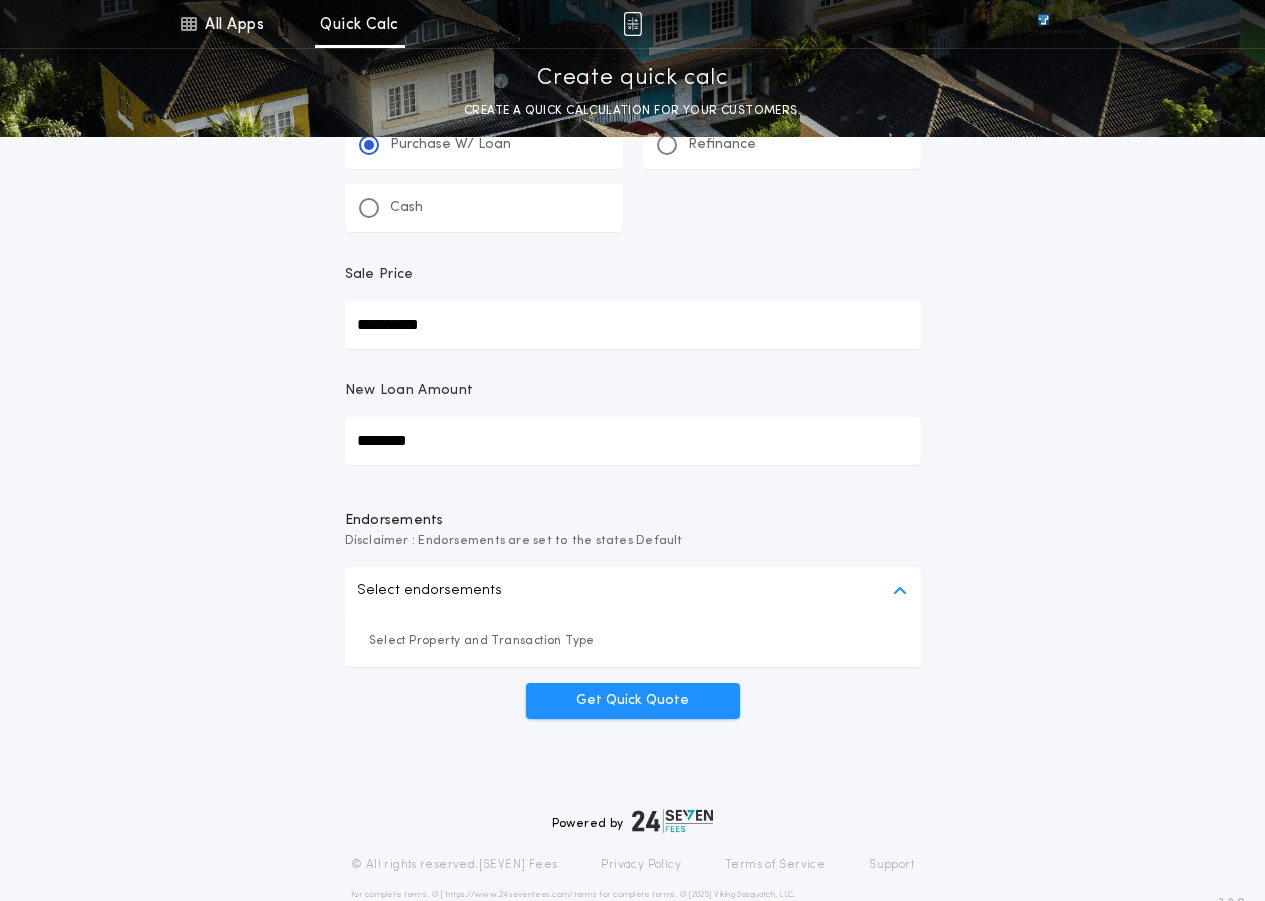 click on "Select Property and Transaction Type" at bounding box center [633, 641] 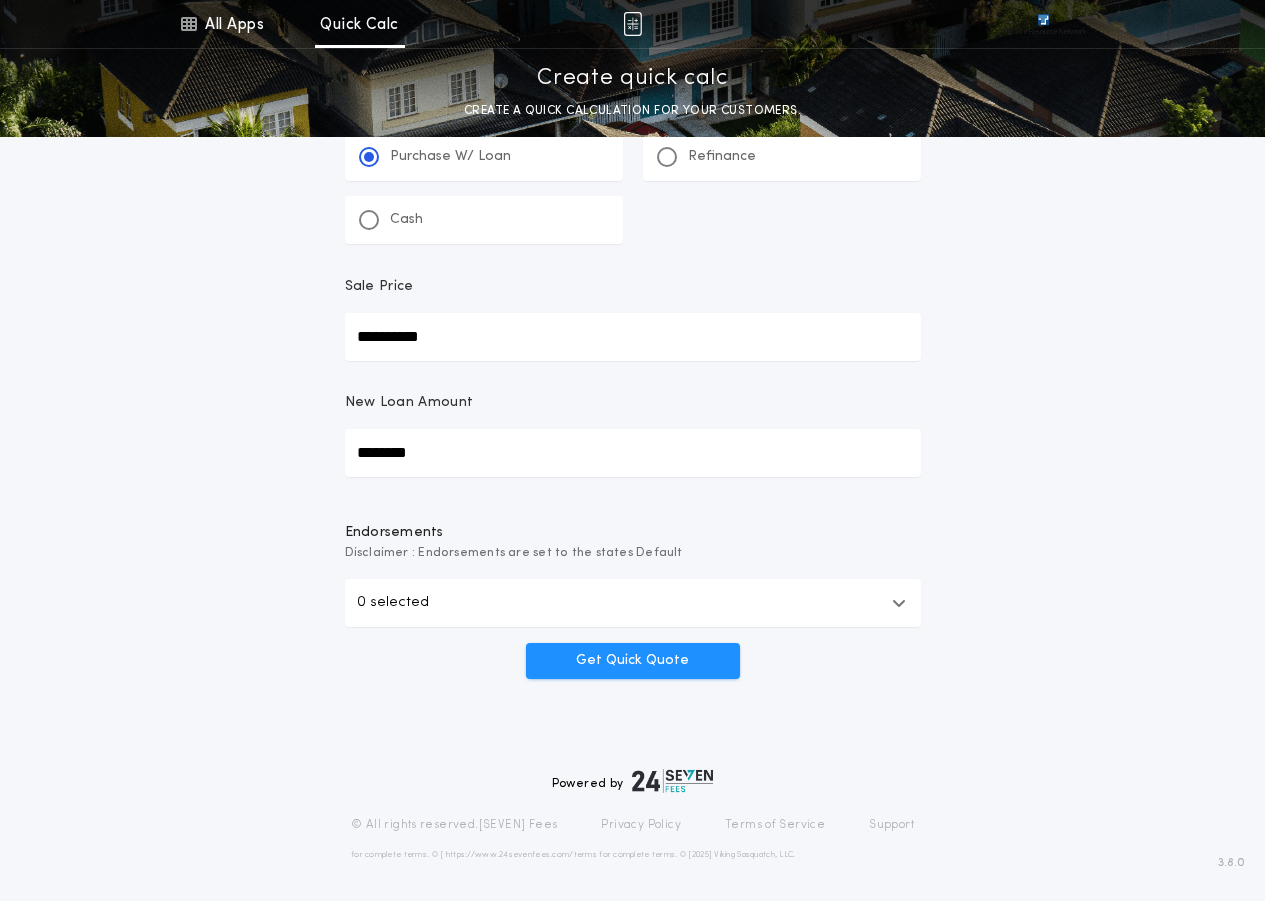 click on "0 selected" at bounding box center [633, 603] 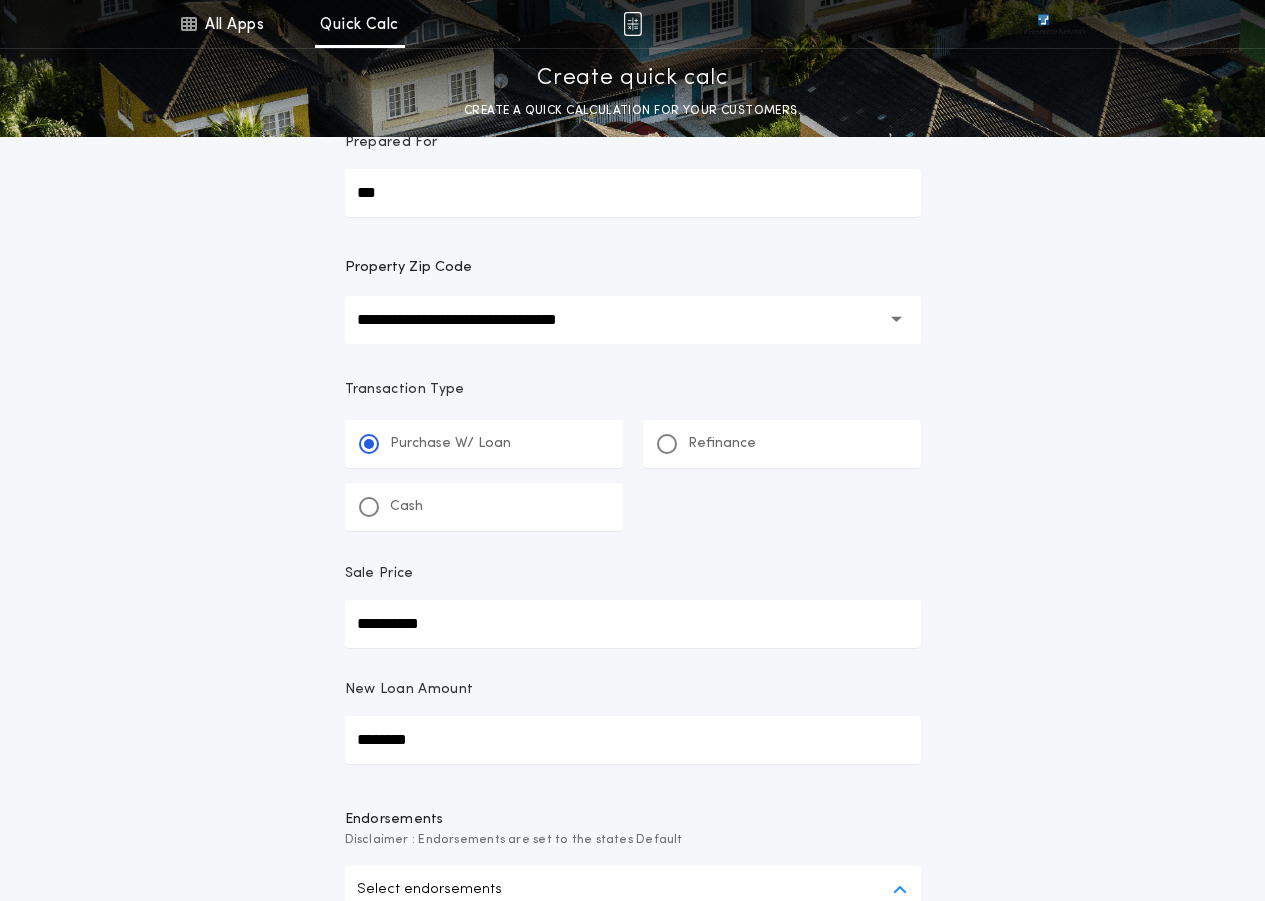 scroll, scrollTop: 34, scrollLeft: 0, axis: vertical 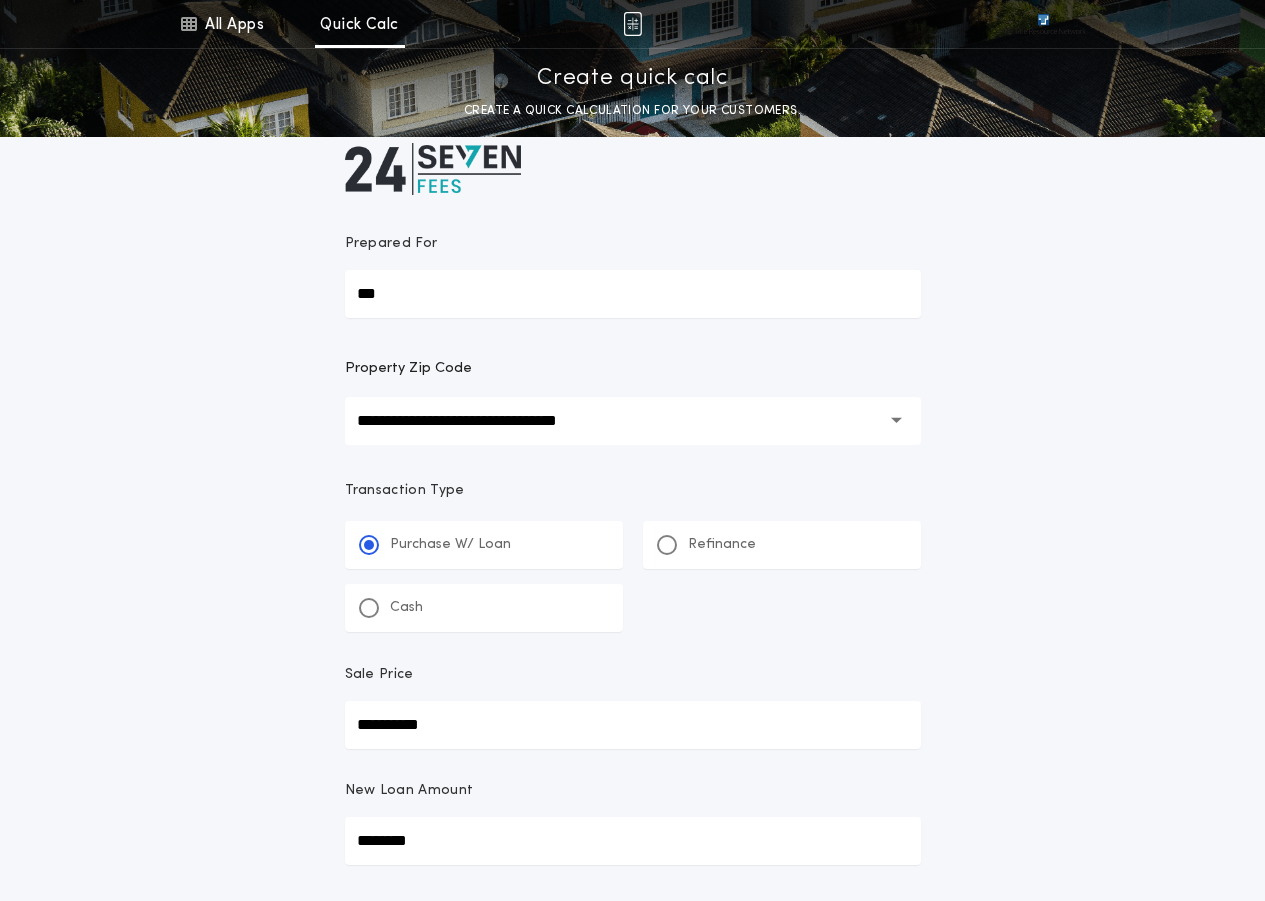 click on "**********" at bounding box center (633, 623) 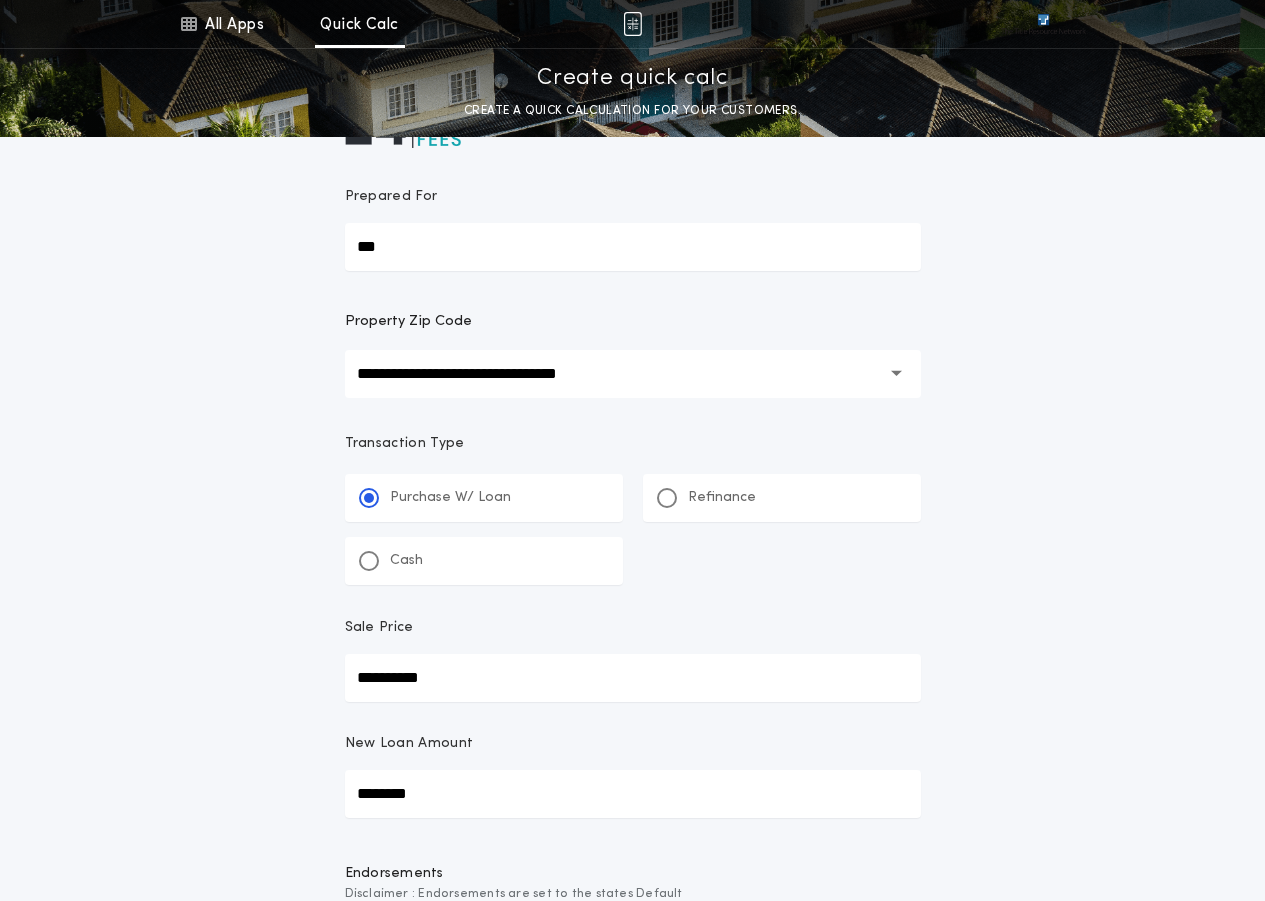 scroll, scrollTop: 0, scrollLeft: 0, axis: both 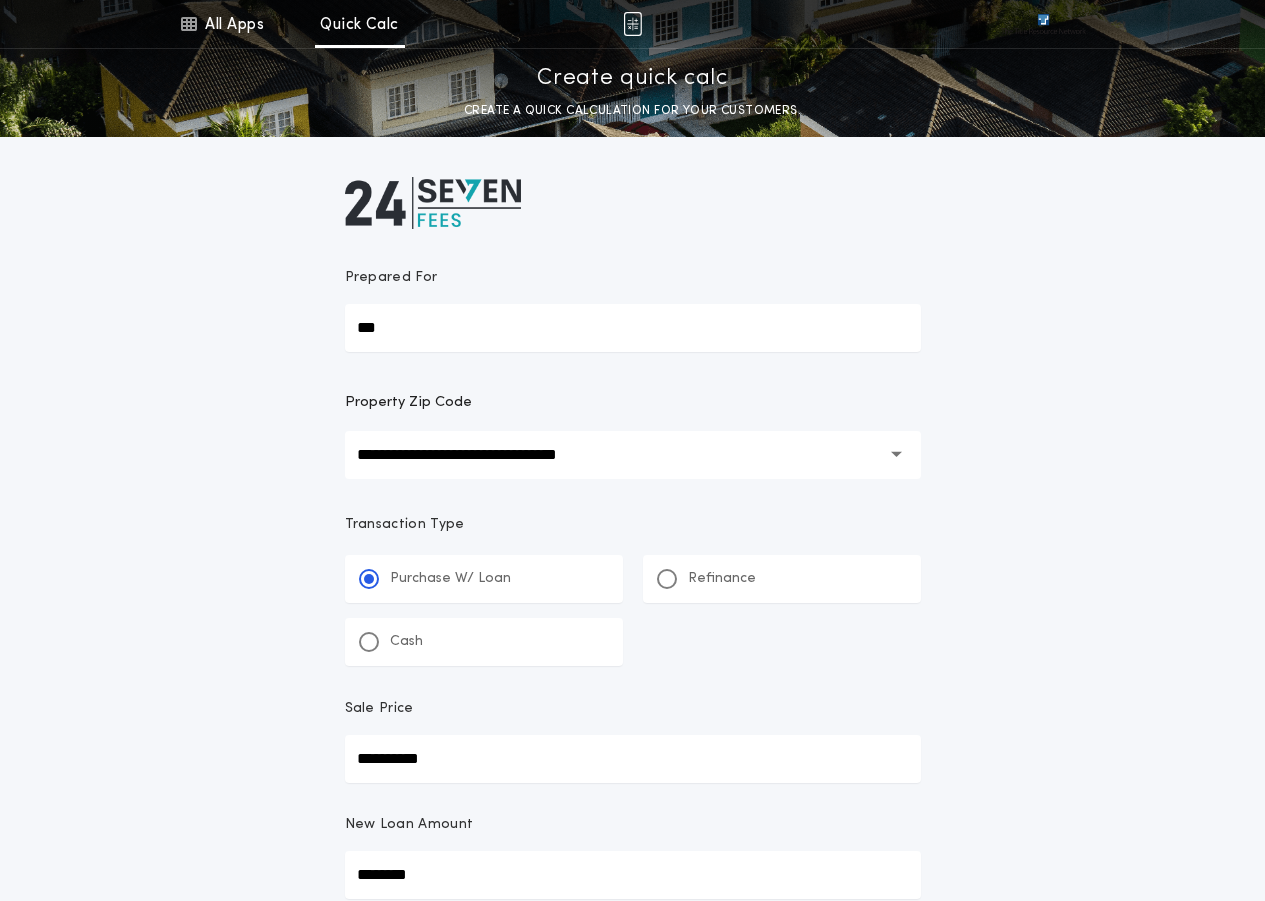 click on "**********" at bounding box center [619, 455] 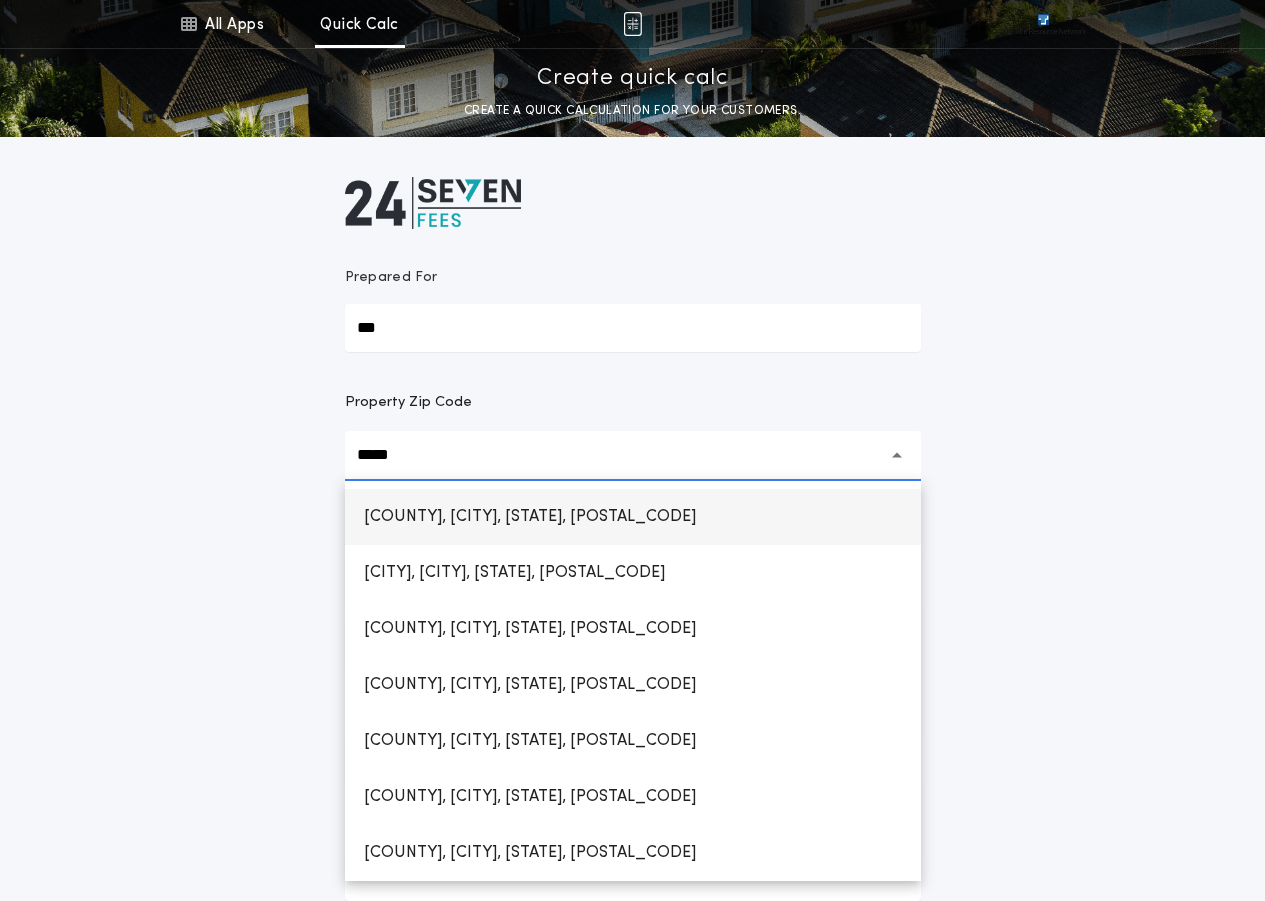type on "*****" 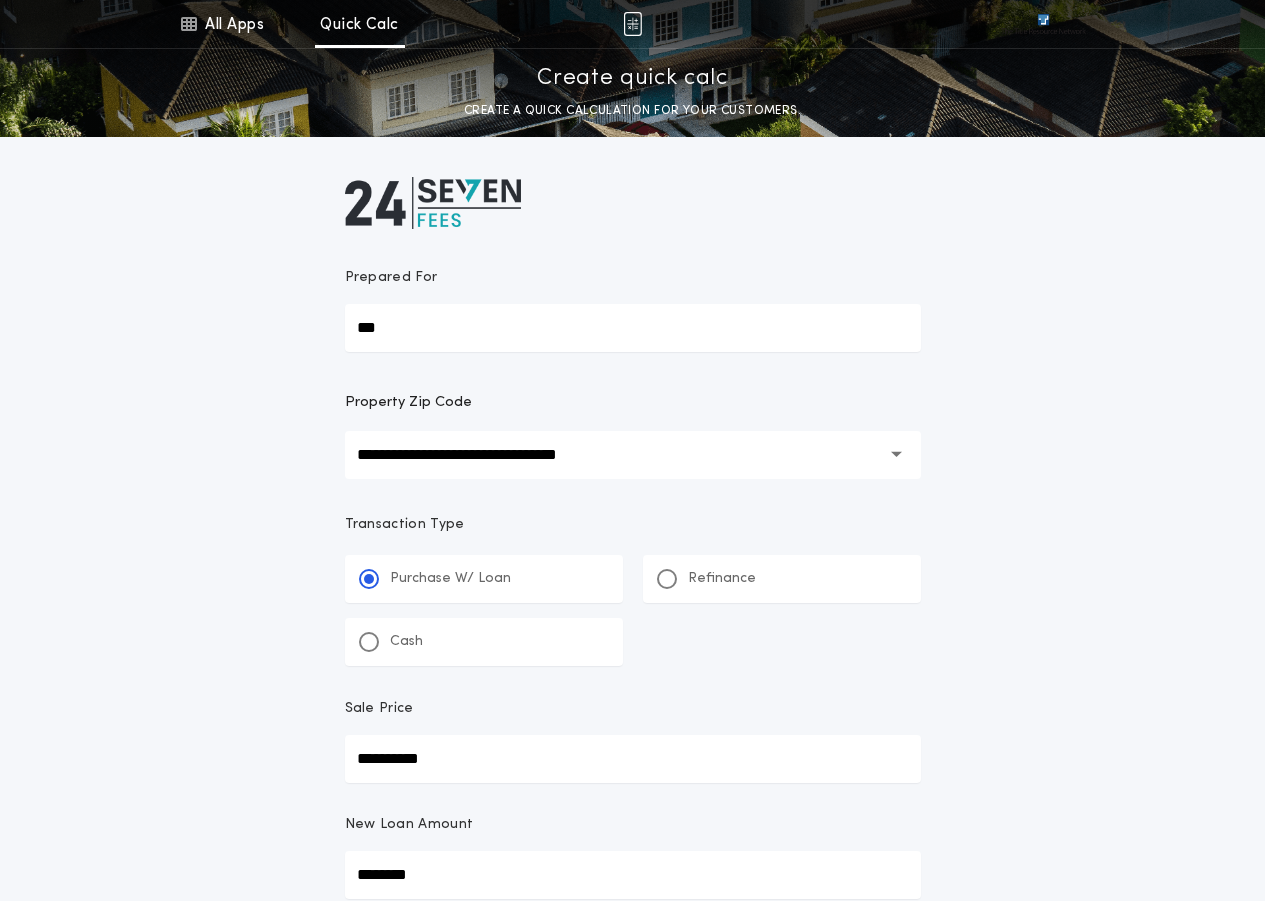 click on "**********" at bounding box center [632, 562] 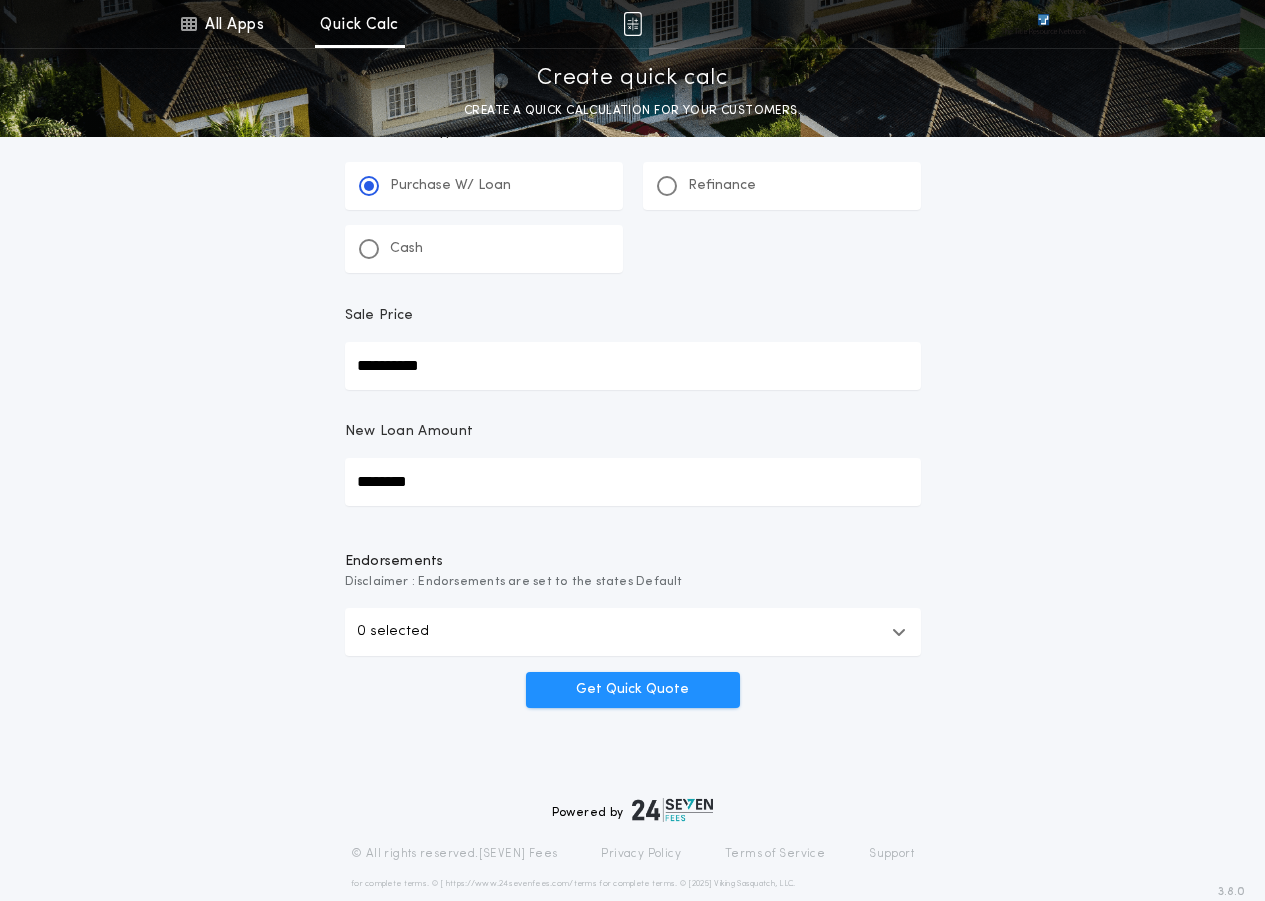 scroll, scrollTop: 434, scrollLeft: 0, axis: vertical 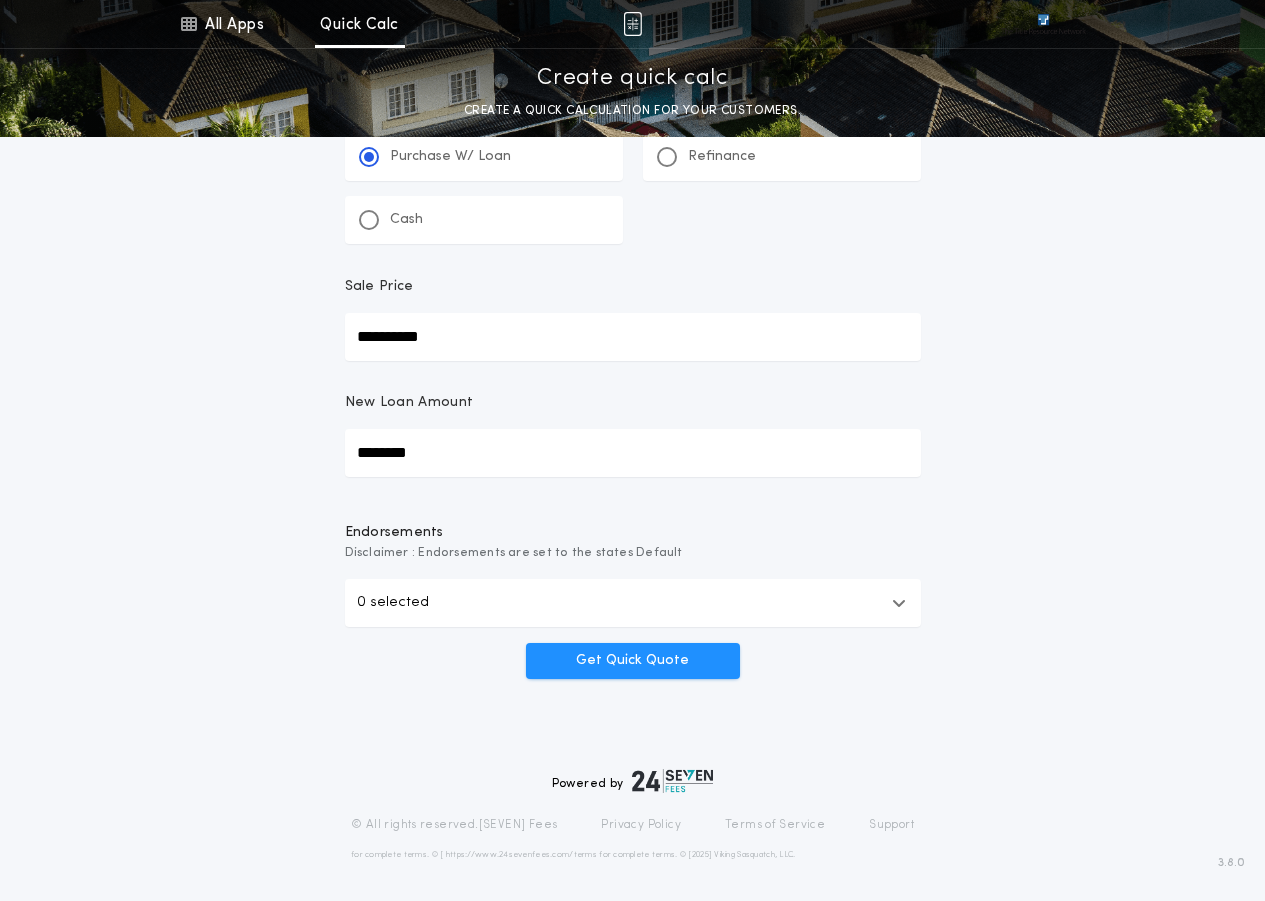 click on "0 selected" at bounding box center (633, 603) 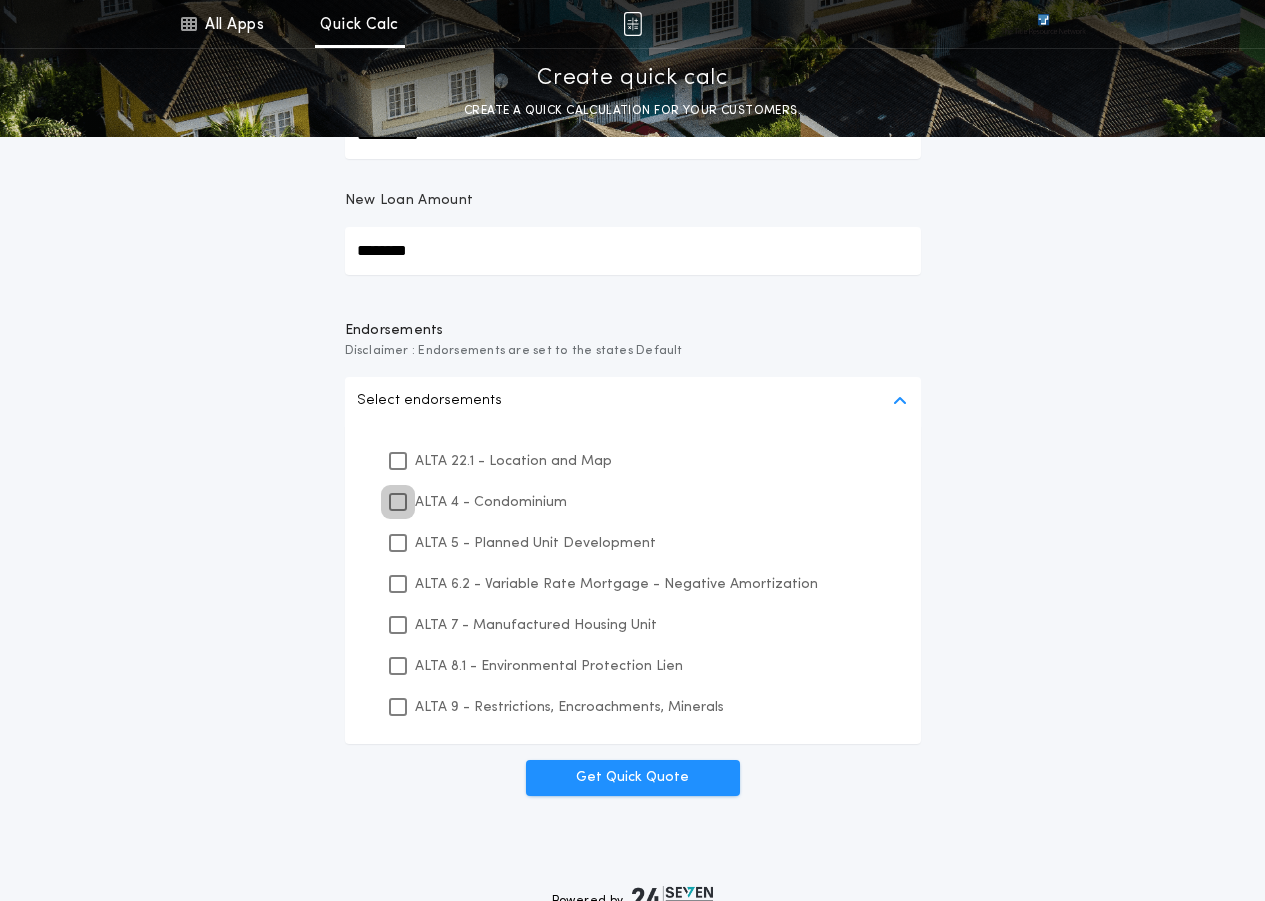scroll, scrollTop: 634, scrollLeft: 0, axis: vertical 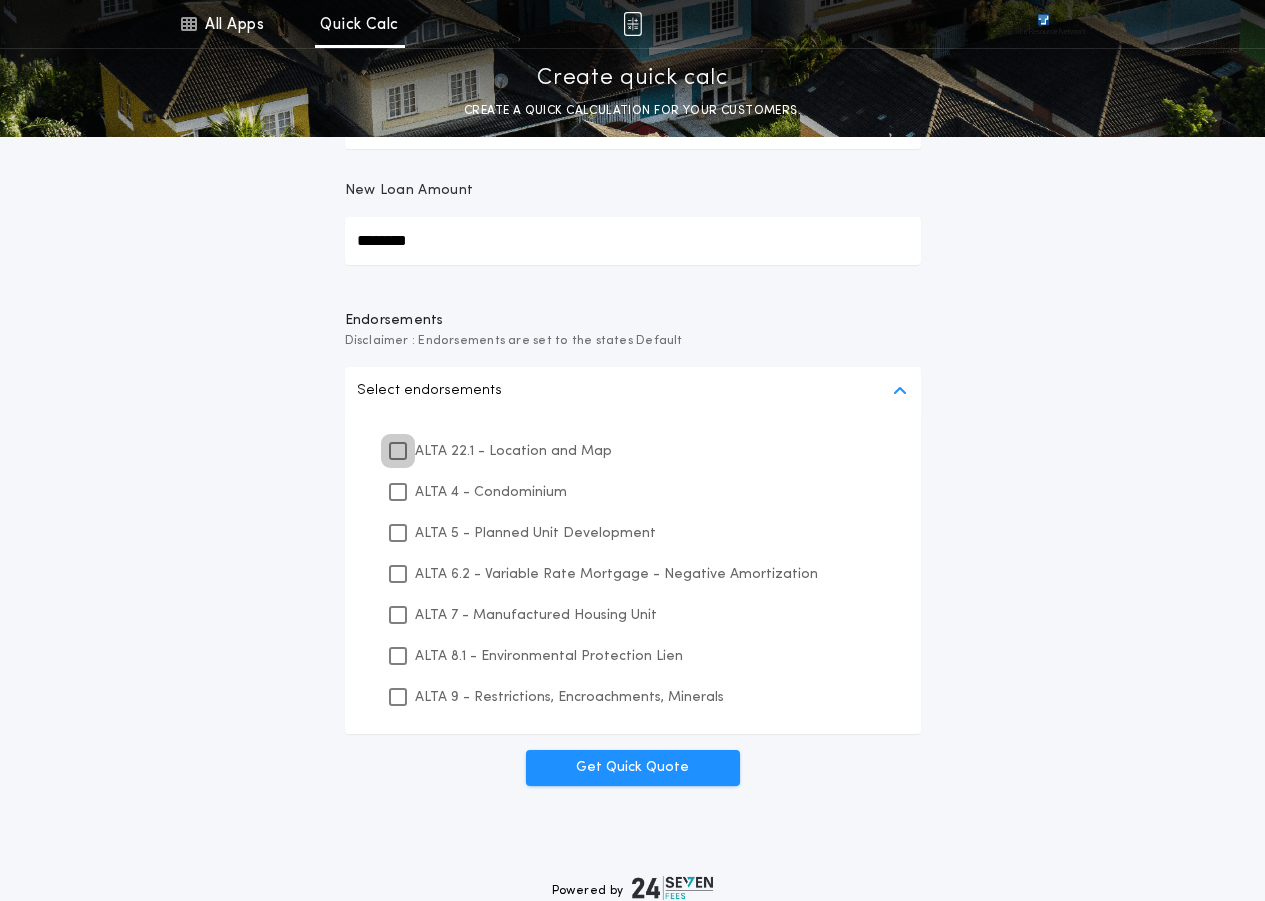 click at bounding box center (398, 451) 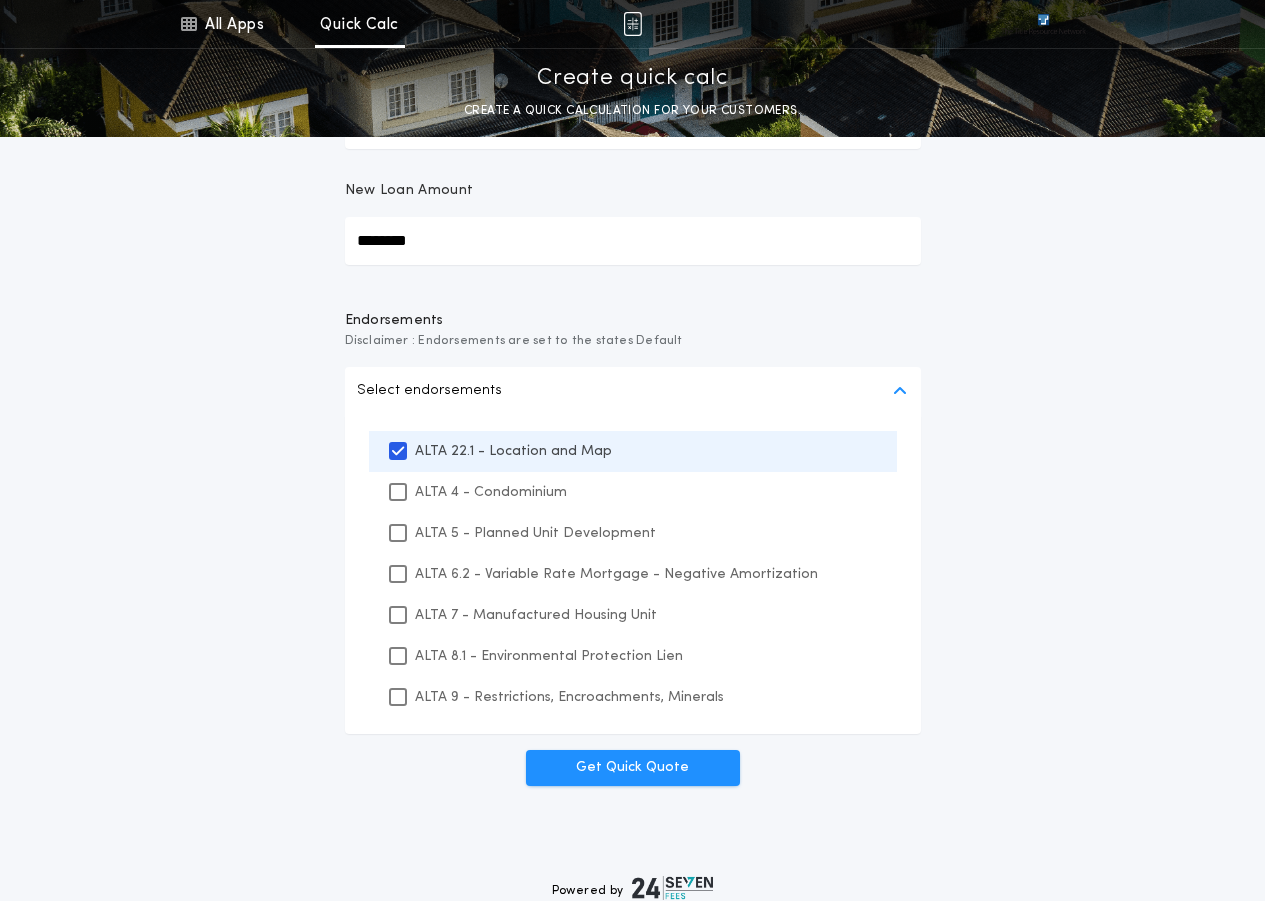 click on "ALTA 8.1 - Environmental Protection Lien" at bounding box center [633, 656] 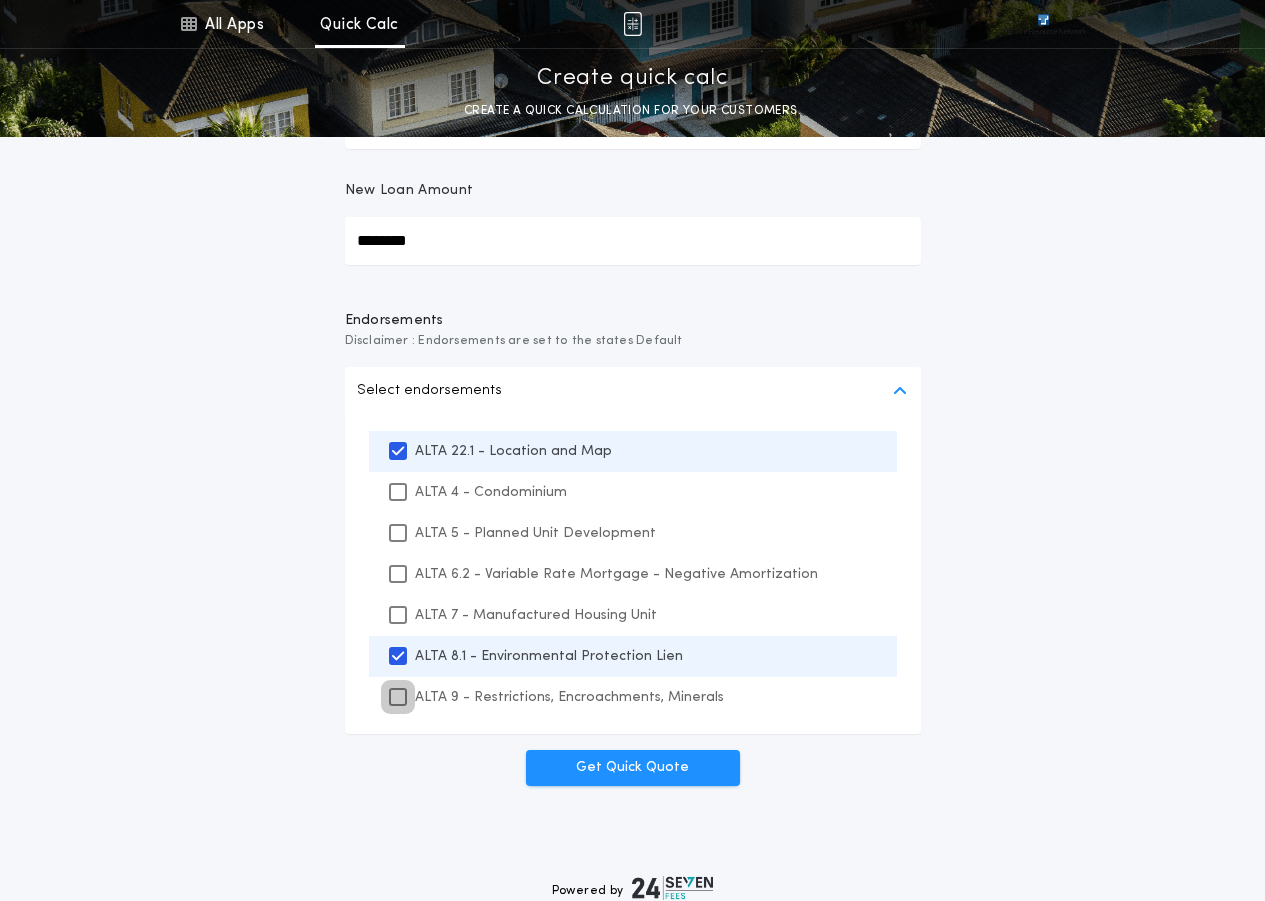 click at bounding box center [398, 697] 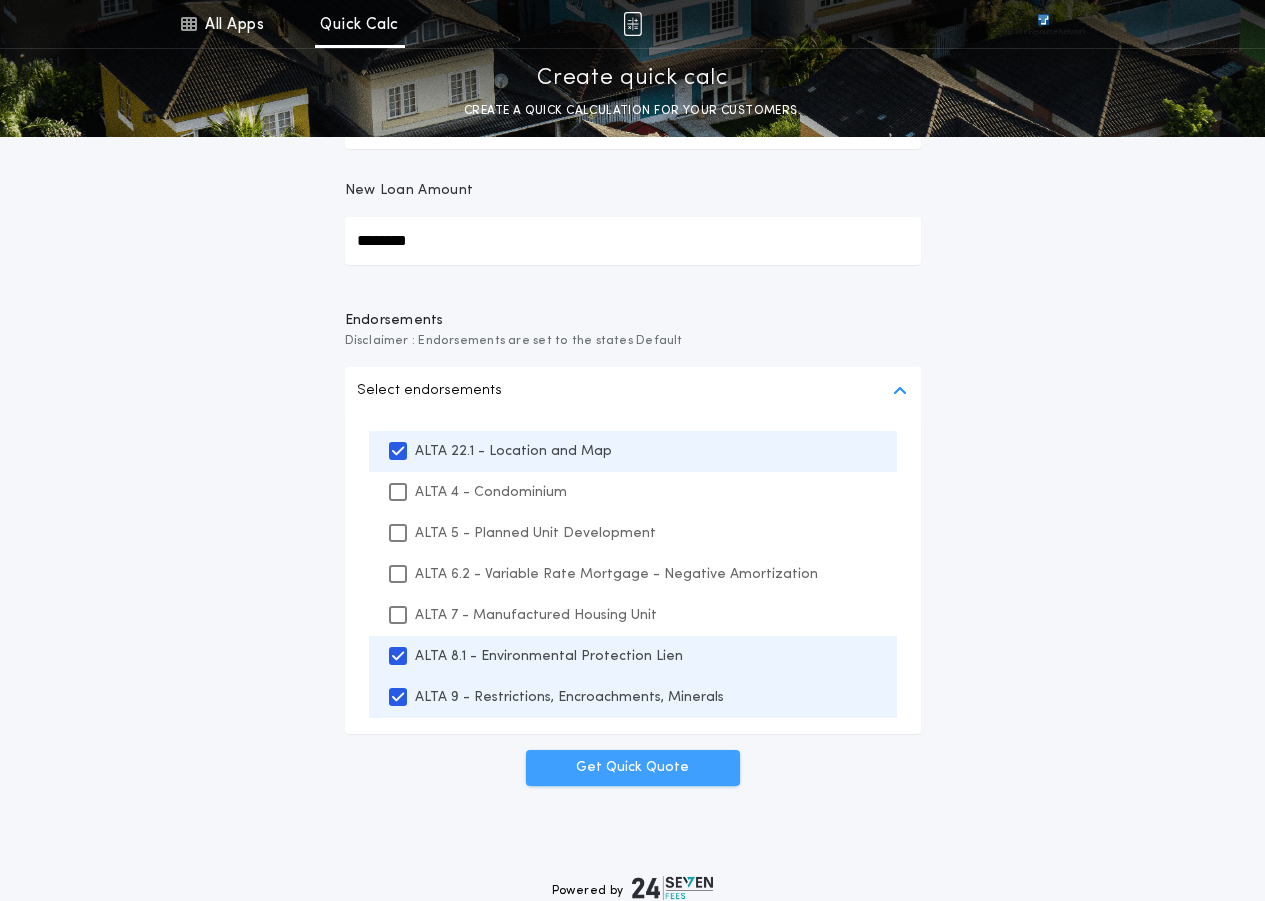 click on "Get Quick Quote" at bounding box center [633, 768] 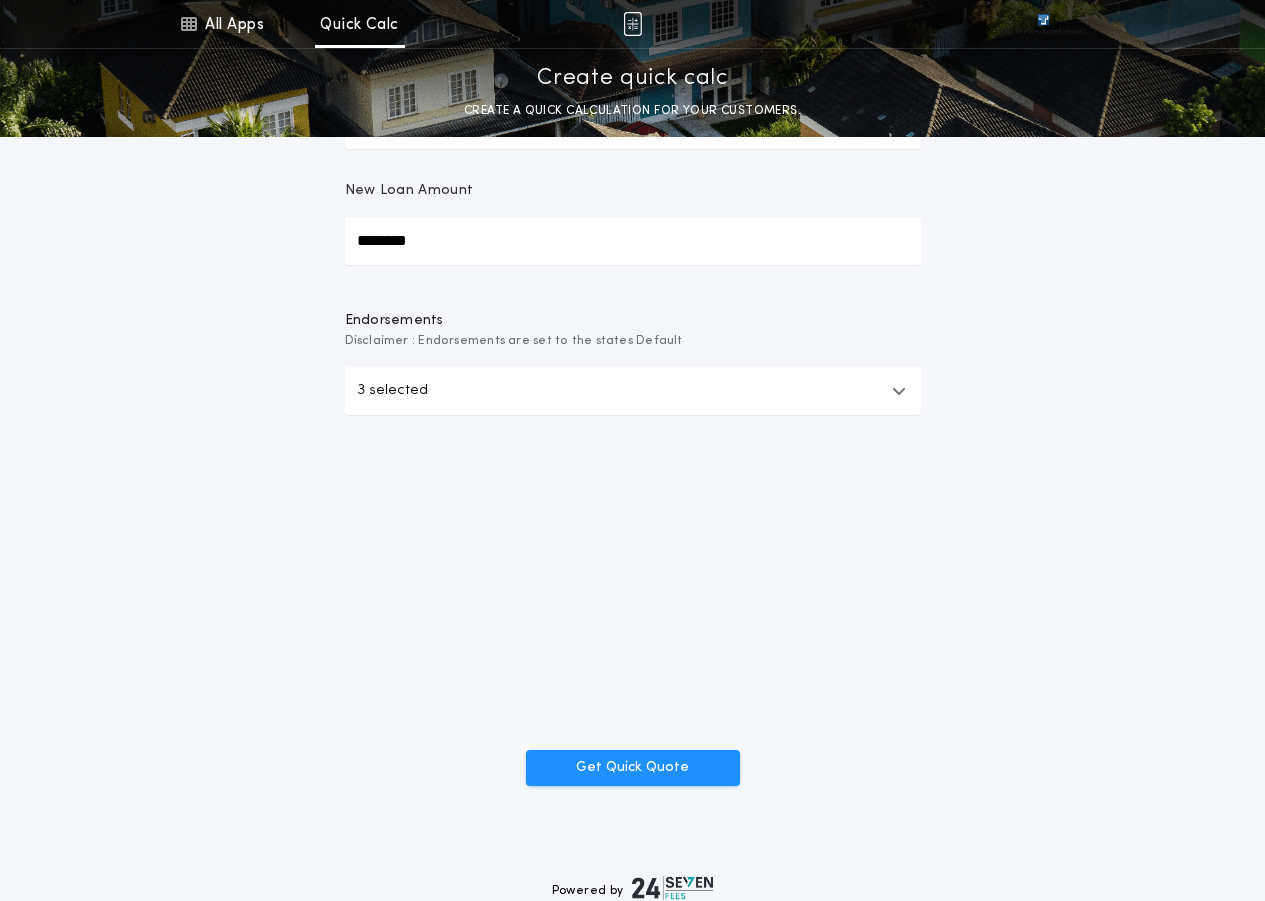 scroll, scrollTop: 434, scrollLeft: 0, axis: vertical 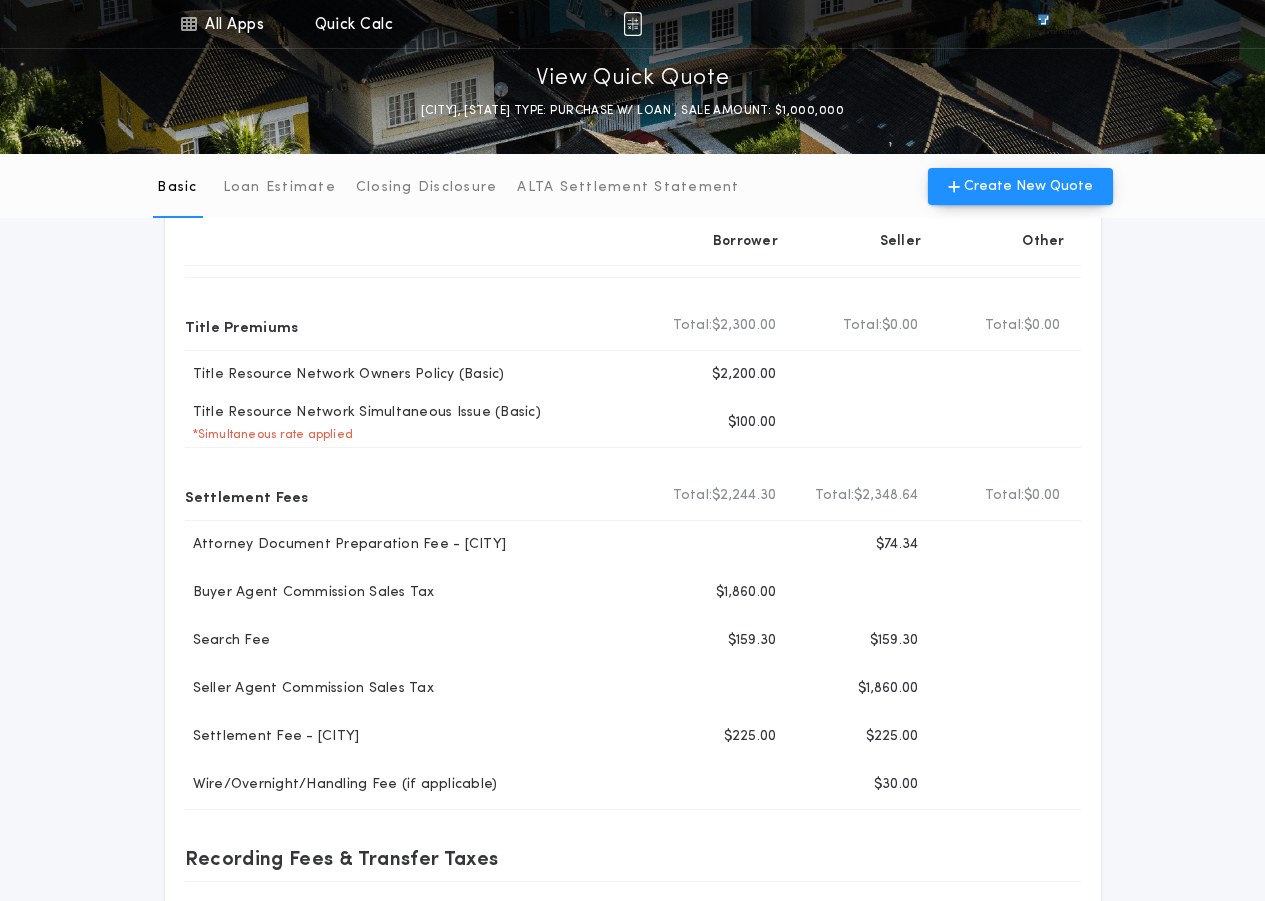 click on "Loan Estimate Closing Disclosure ALTA Settlement Statement Basic Create New Quote Print Download Email Convert To Full Title Calc Borrower Seller Other Title Fees Title Premiums Total Buyer Total:   $2,300.00 Total Seller Total:   $0.00 Total Other Total:   $0.00 Title Resource Network Owners Policy (Basic) Buyer $2,200.00 Title Resource Network Simultaneous Issue (Basic) * Simultaneous rate applied Buyer $100.00 Settlement Fees Total Buyer Total:   $2,244.30 Total Seller Total:   $2,348.64 Total Other Total:   $0.00 Attorney Document Preparation Fee - [CITY] Buyer Seller $74.34 Buyer Agent Commission Sales Tax Buyer $1,860.00 Search Fee Buyer $159.30 Seller $159.30 Seller Agent Commission Sales Tax Buyer Seller $1,860.00 Settlement Fee - [CITY] Buyer $225.00 Seller $225.00 Wire/Overnight/Handling Fee (if applicable) Buyer Seller $30.00 Recording Fees & Transfer Taxes Recording Fees & Transfer Taxes Total Buyer Total:   $60.00 Total Seller Total:   $1,000.00 Total Other Total:   $0.00" at bounding box center (632, 688) 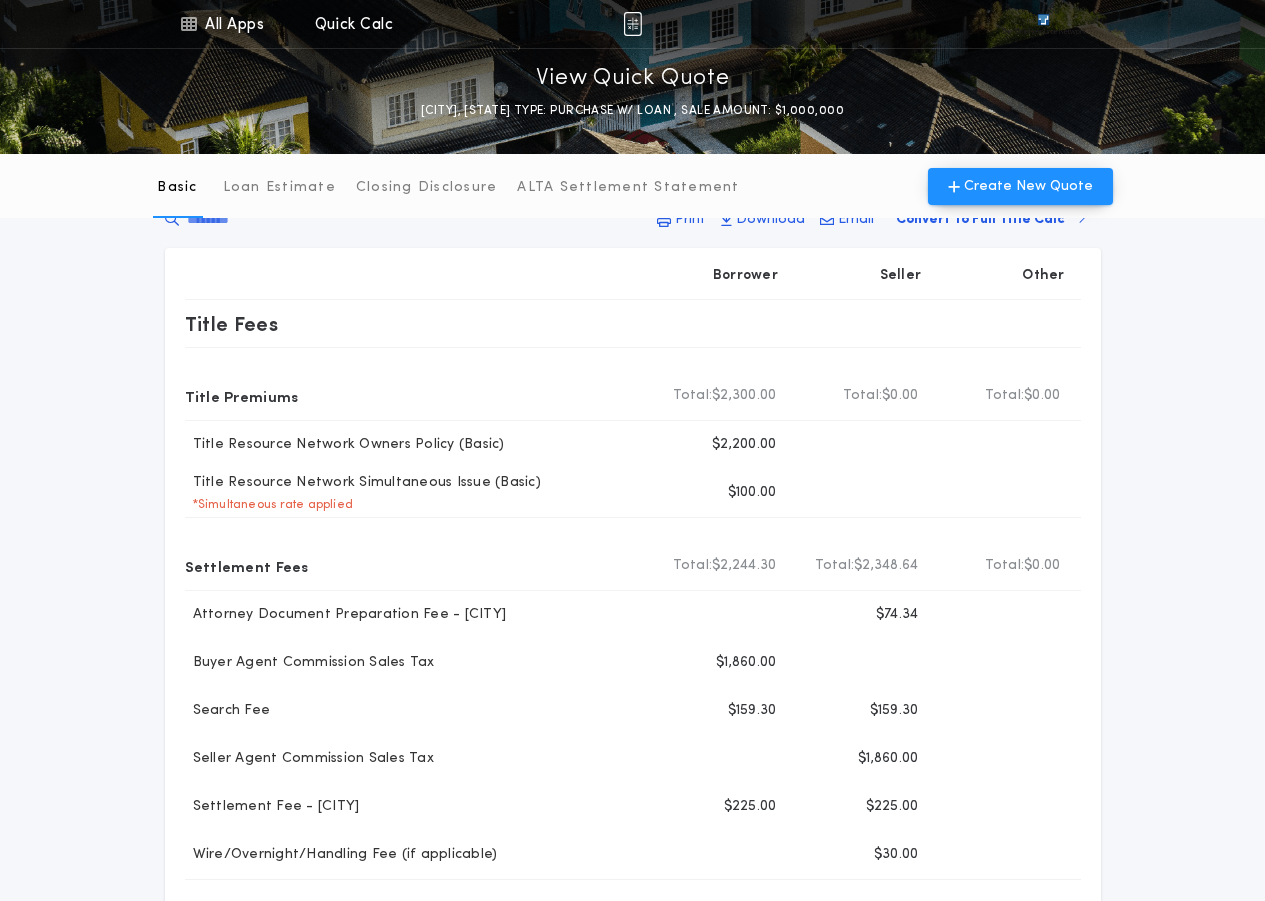 scroll, scrollTop: 0, scrollLeft: 0, axis: both 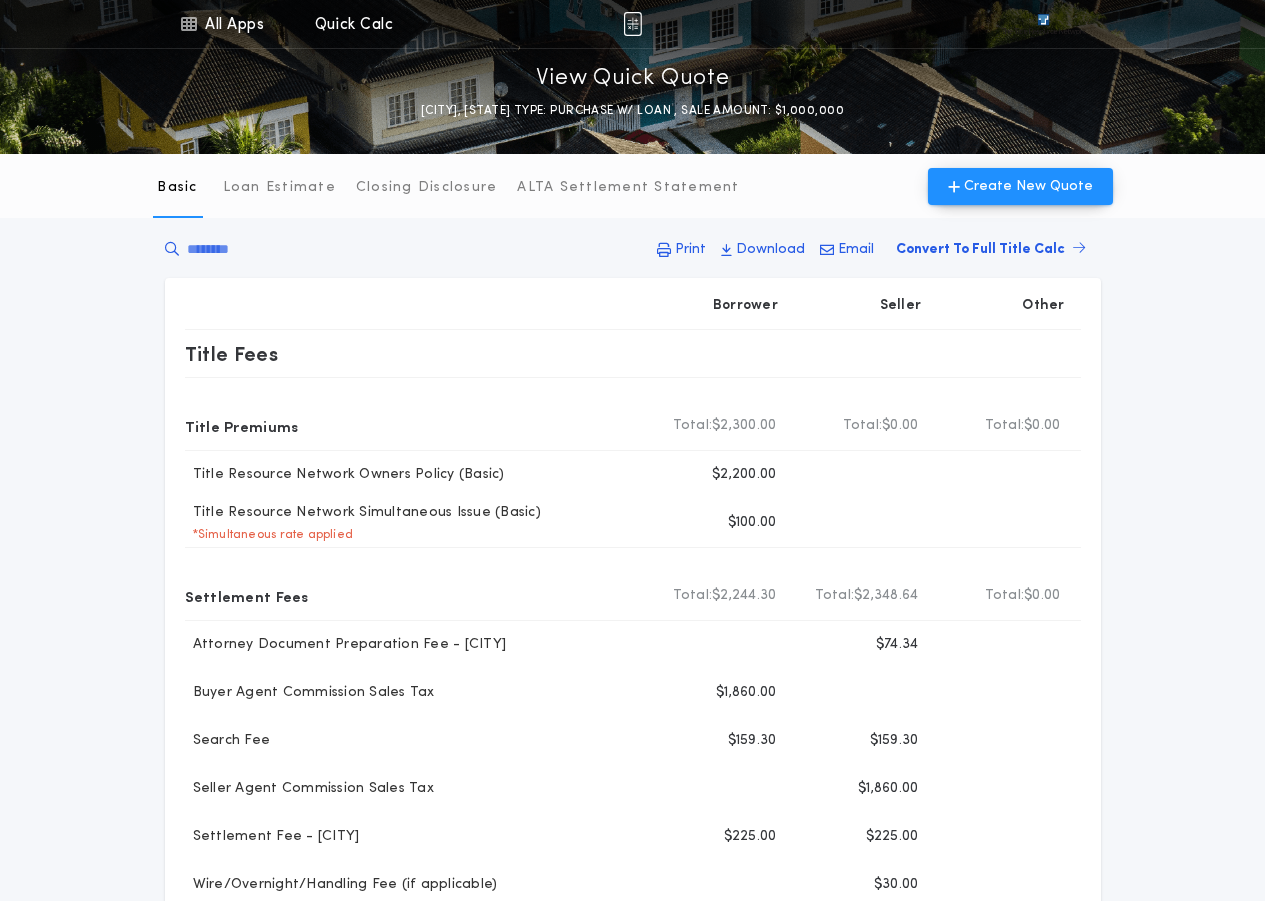 click on "Create New Quote" at bounding box center [1028, 186] 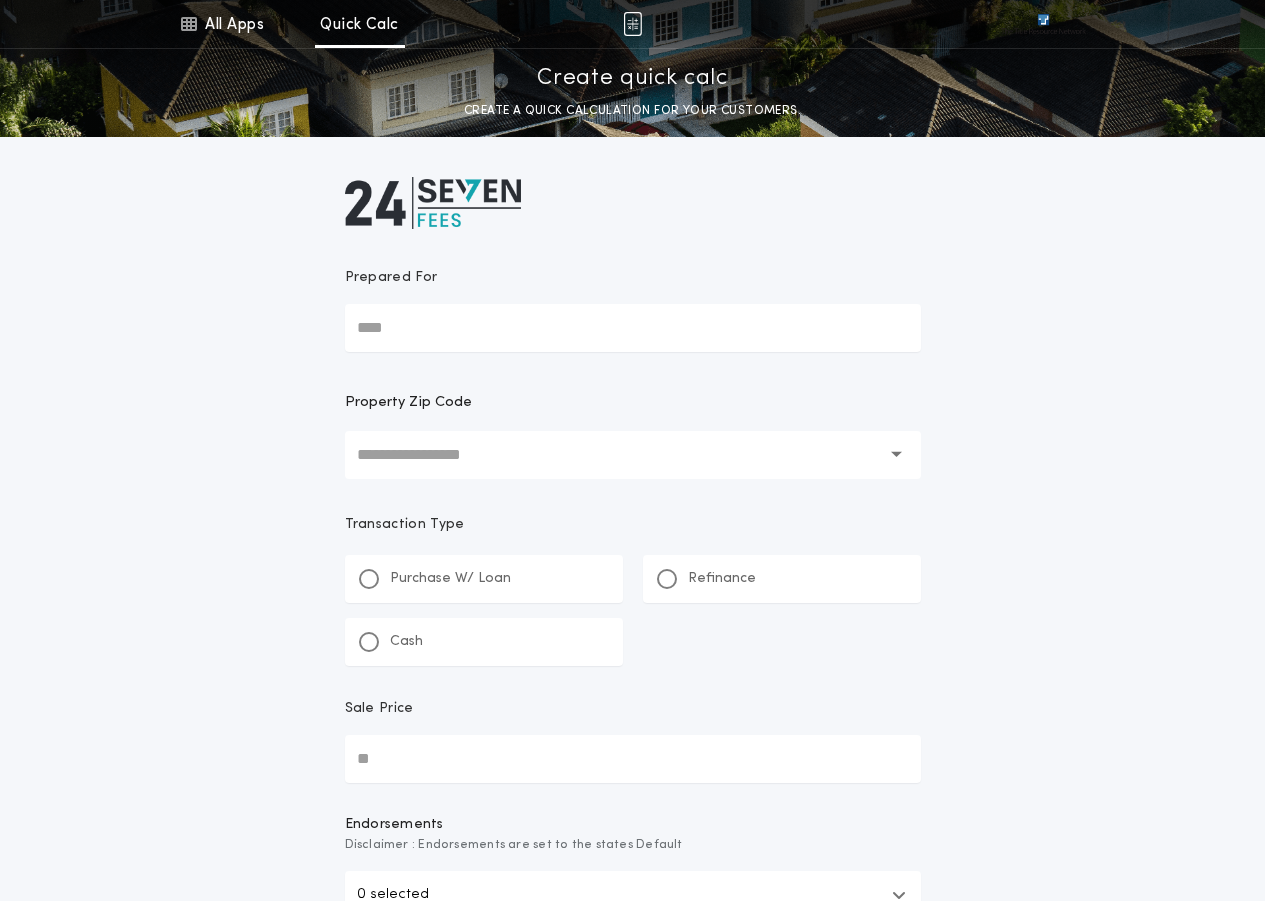 click on "Prepared For" at bounding box center (633, 328) 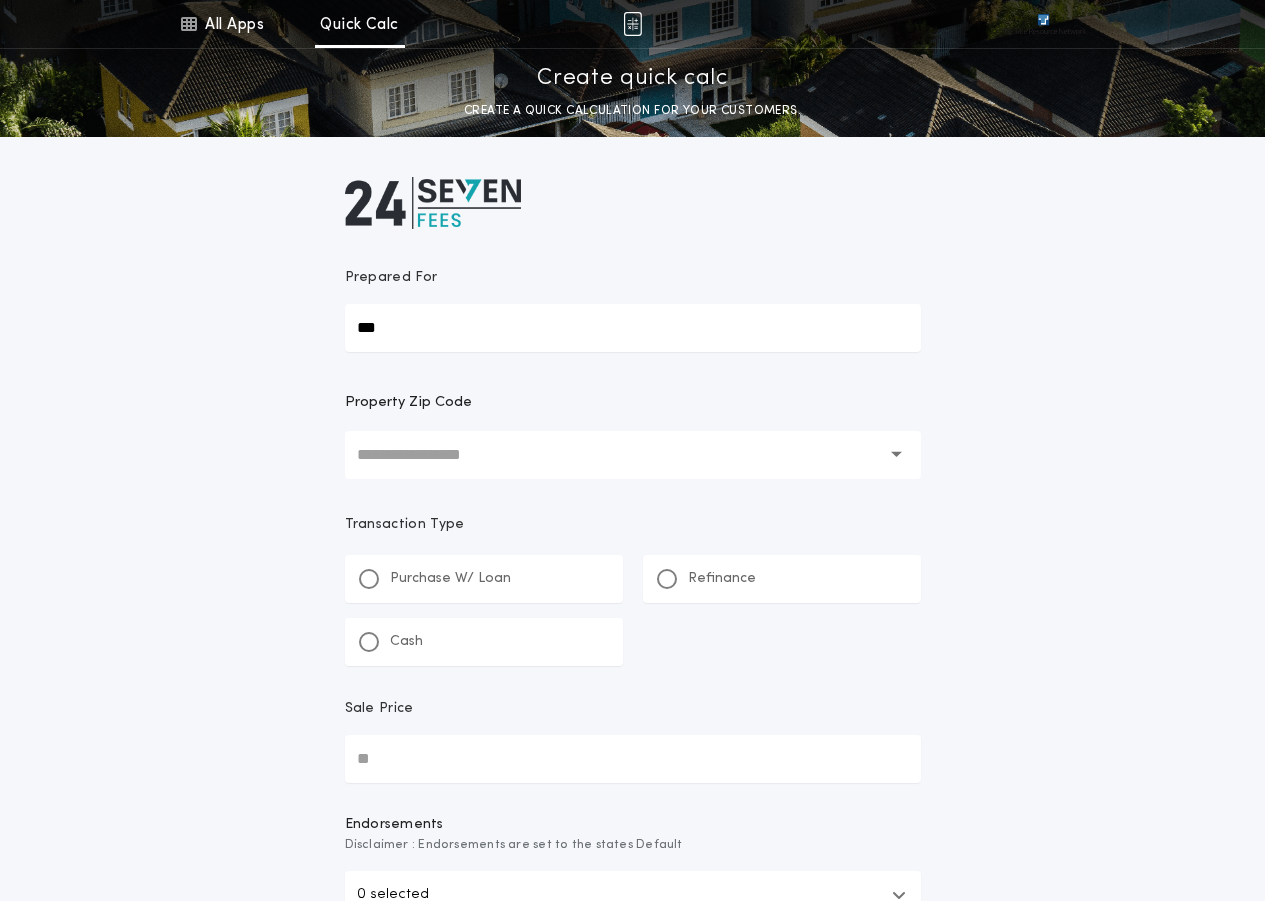 click at bounding box center [619, 455] 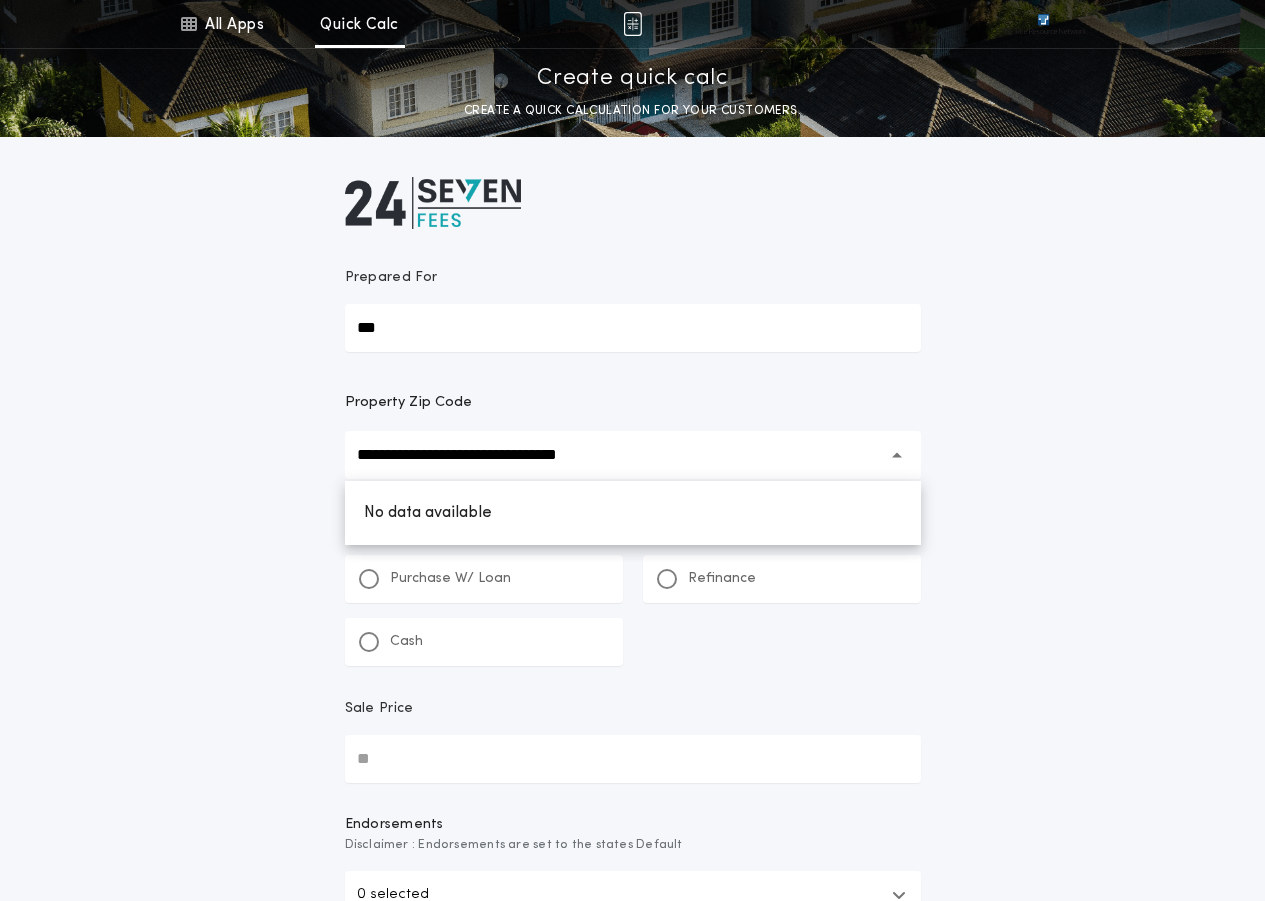 click on "**********" at bounding box center (632, 497) 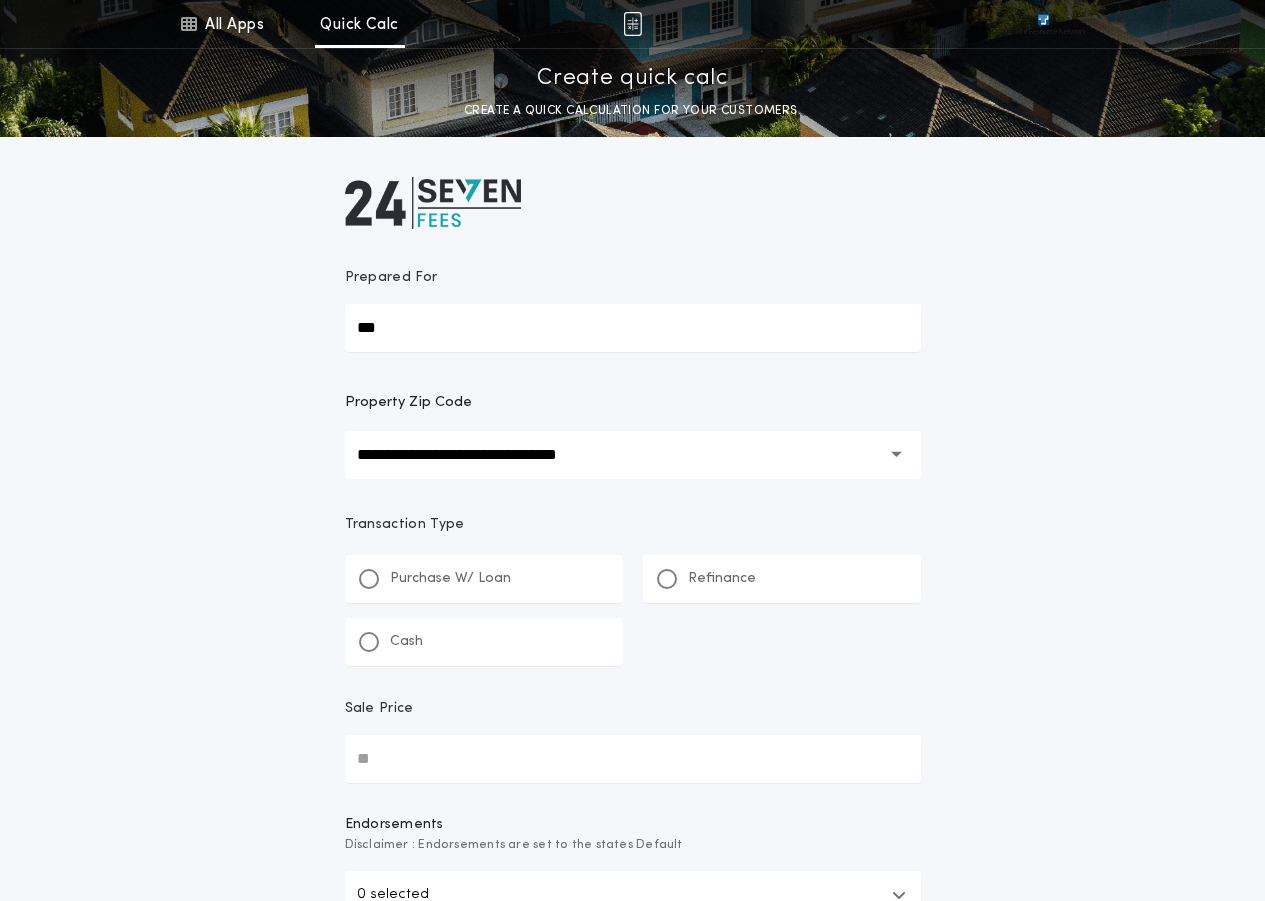 click on "**********" at bounding box center (619, 455) 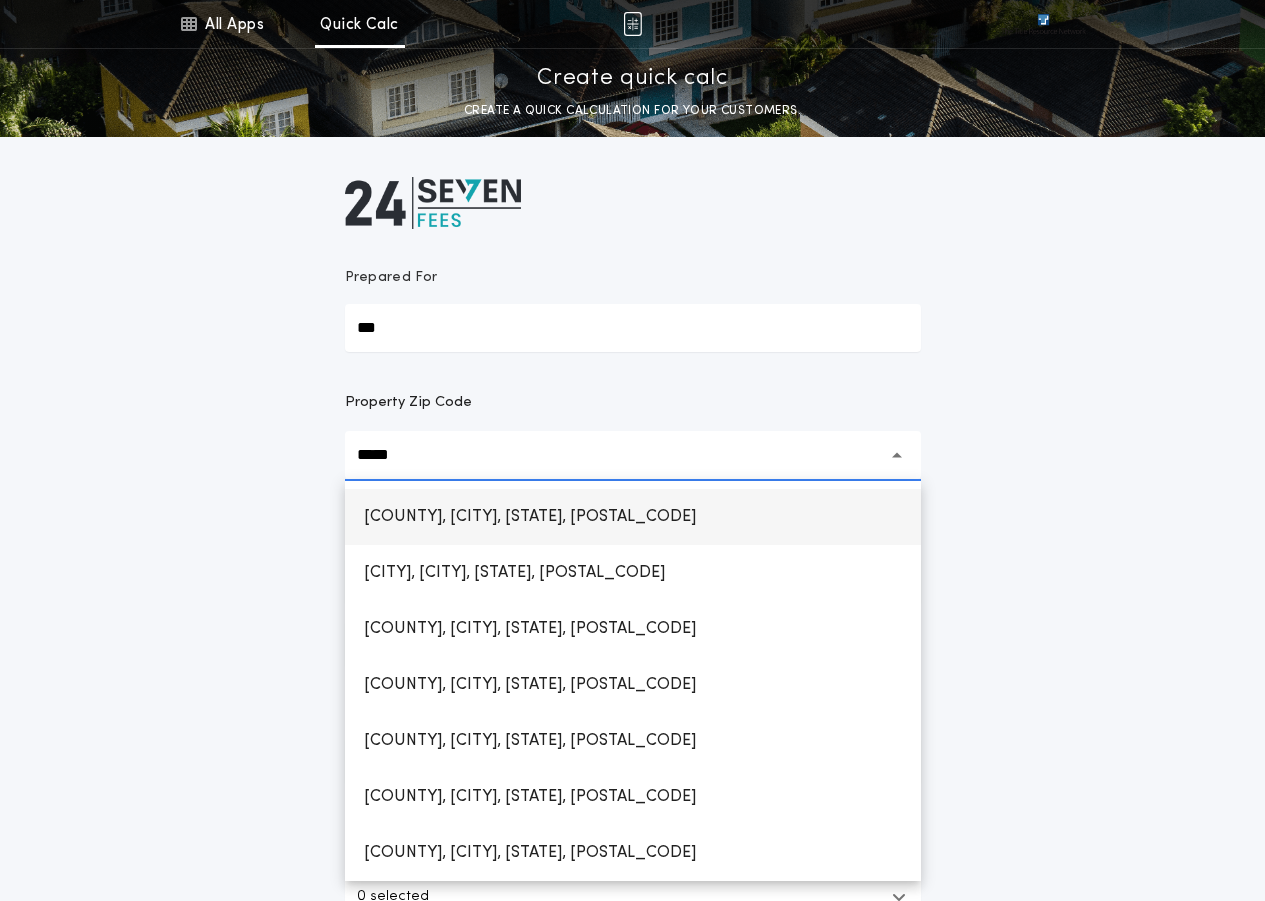 type on "*****" 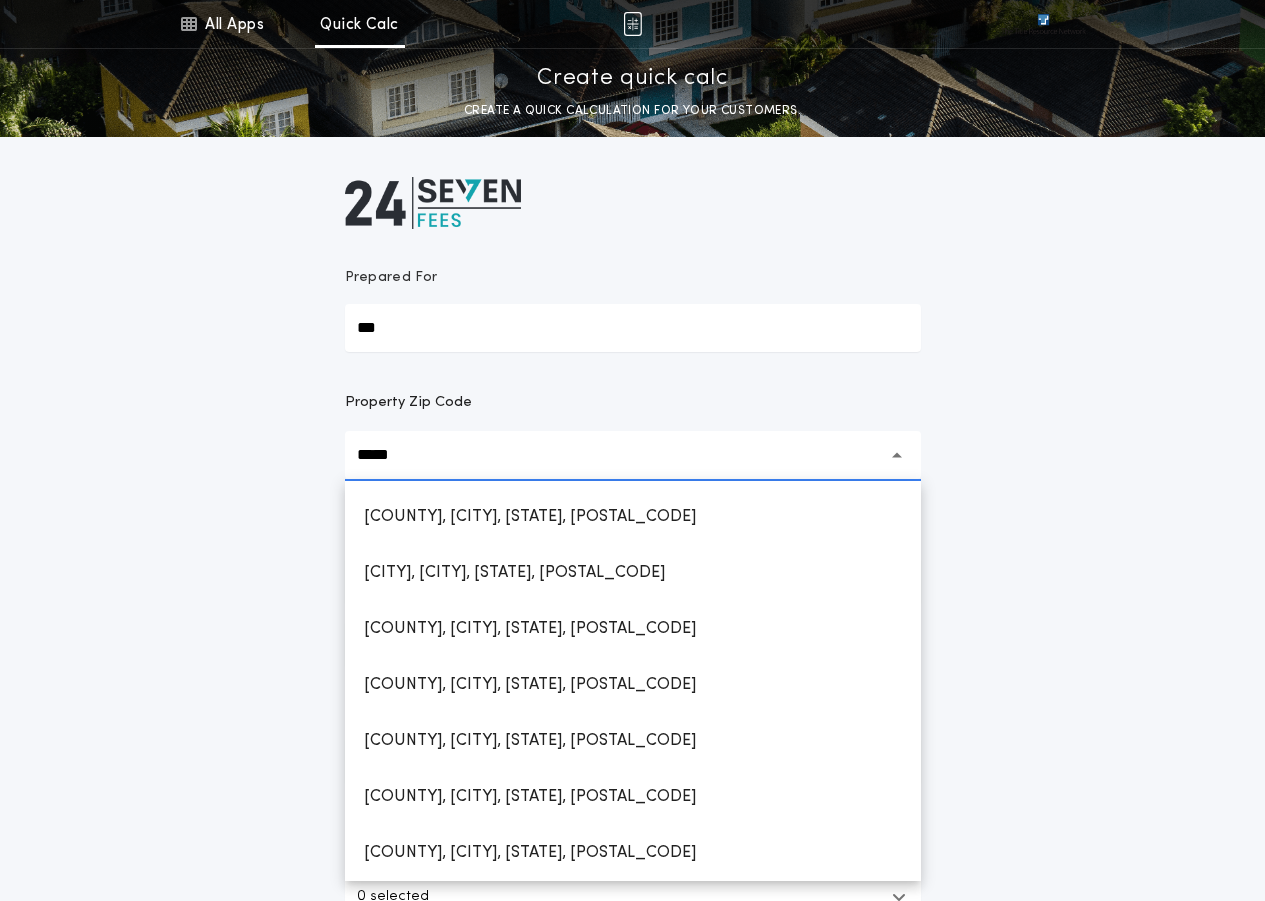 click on "[COUNTY], [CITY], [STATE], [POSTAL_CODE]" at bounding box center [530, 517] 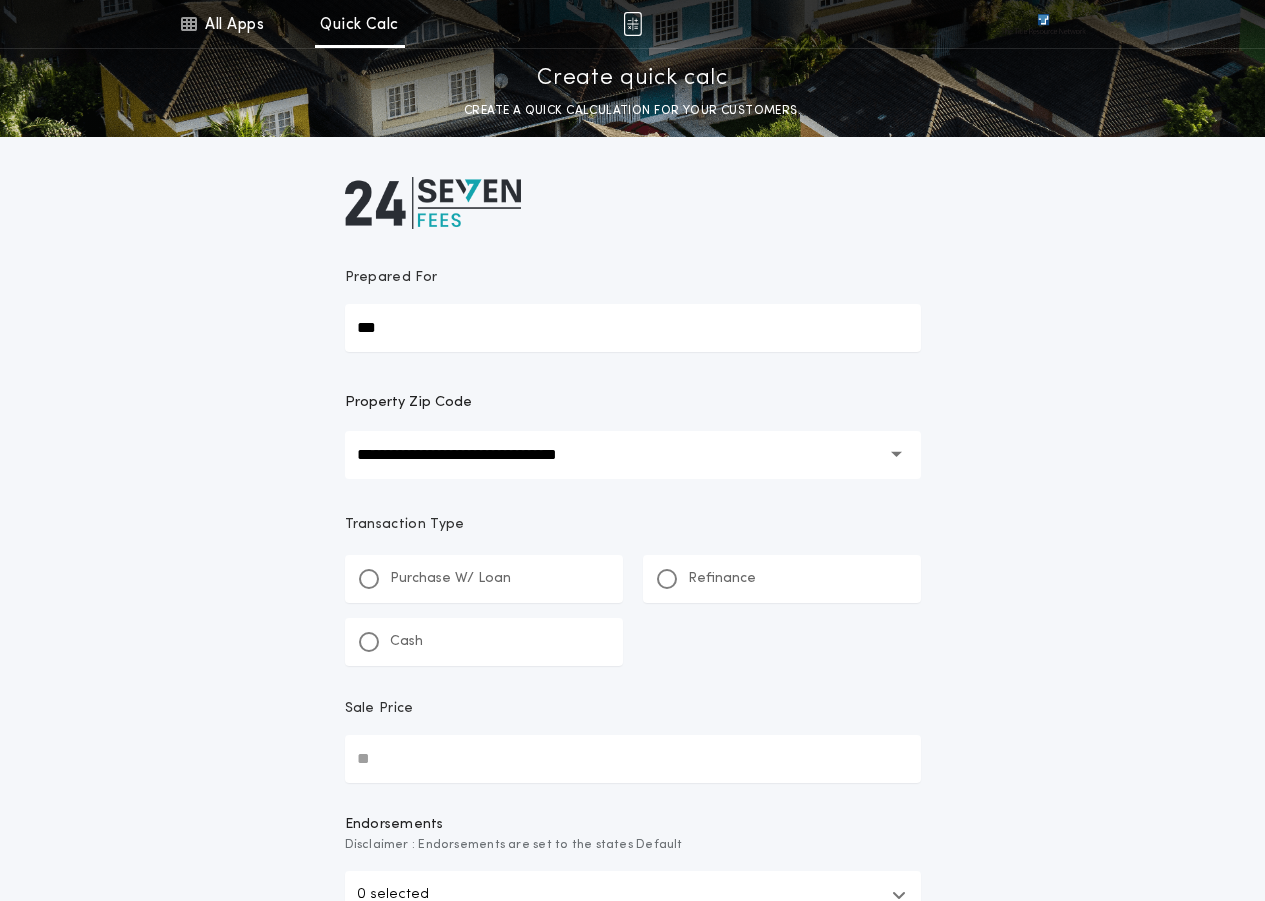 click on "Refinance" at bounding box center (706, 578) 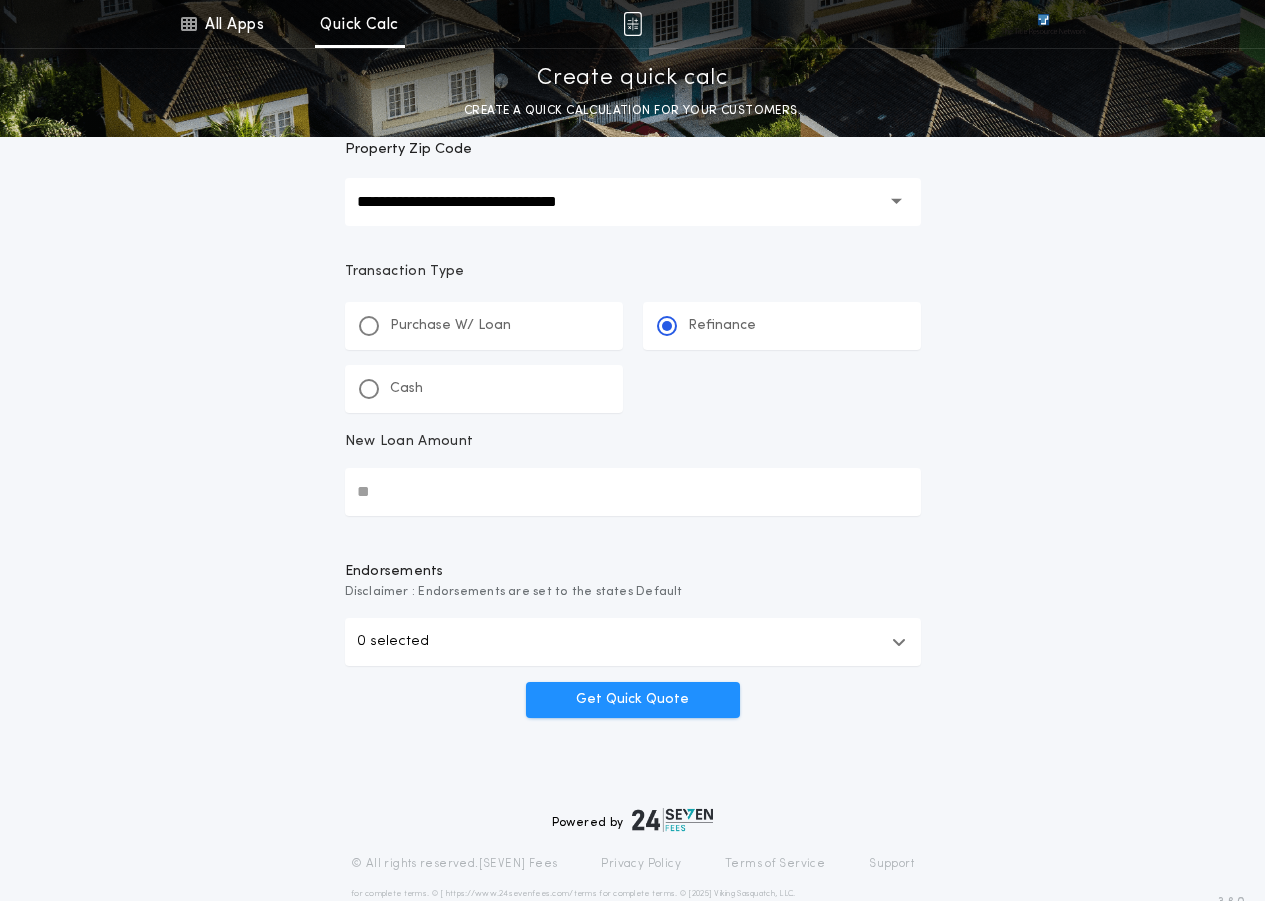 scroll, scrollTop: 300, scrollLeft: 0, axis: vertical 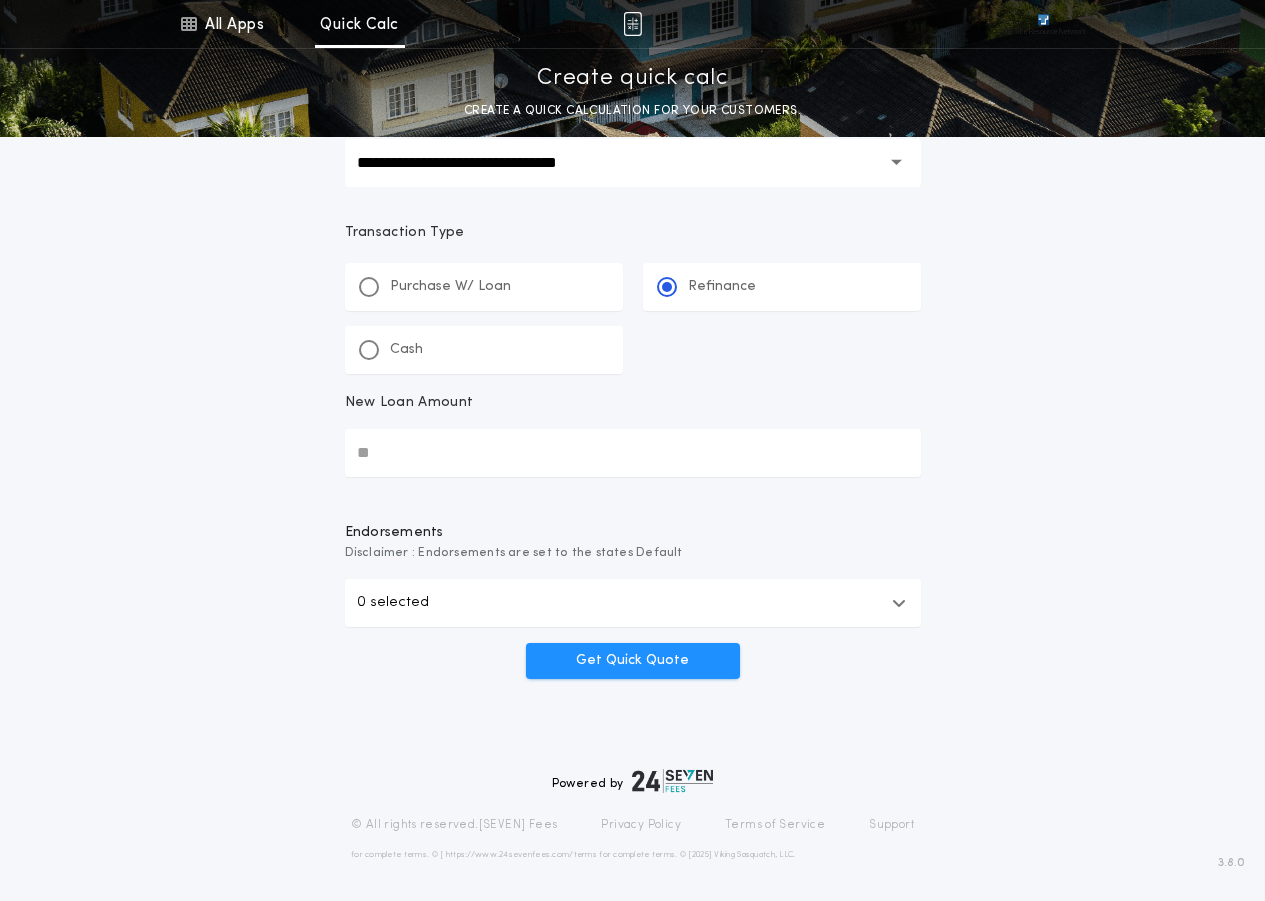 click on "New Loan Amount" at bounding box center (633, 453) 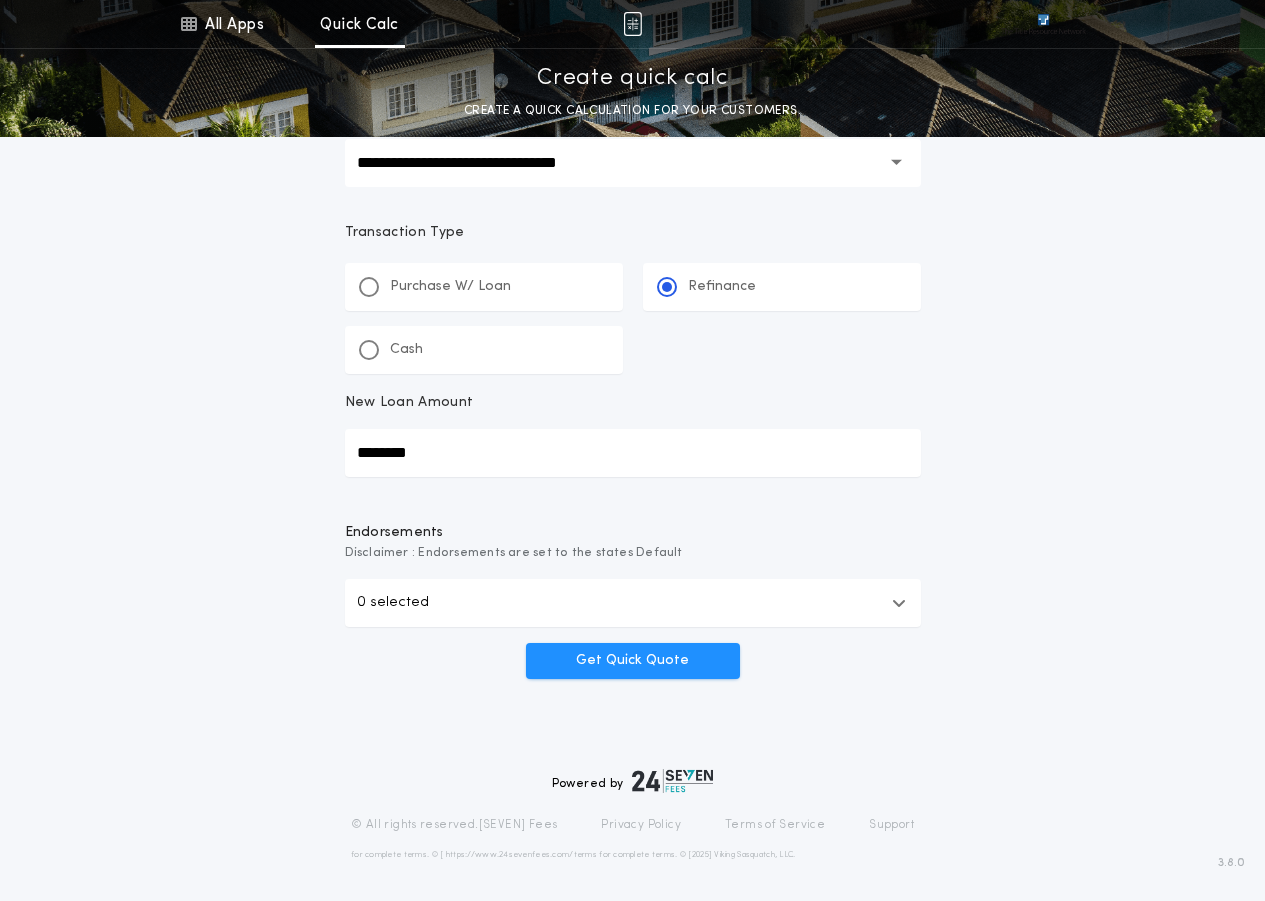 type on "********" 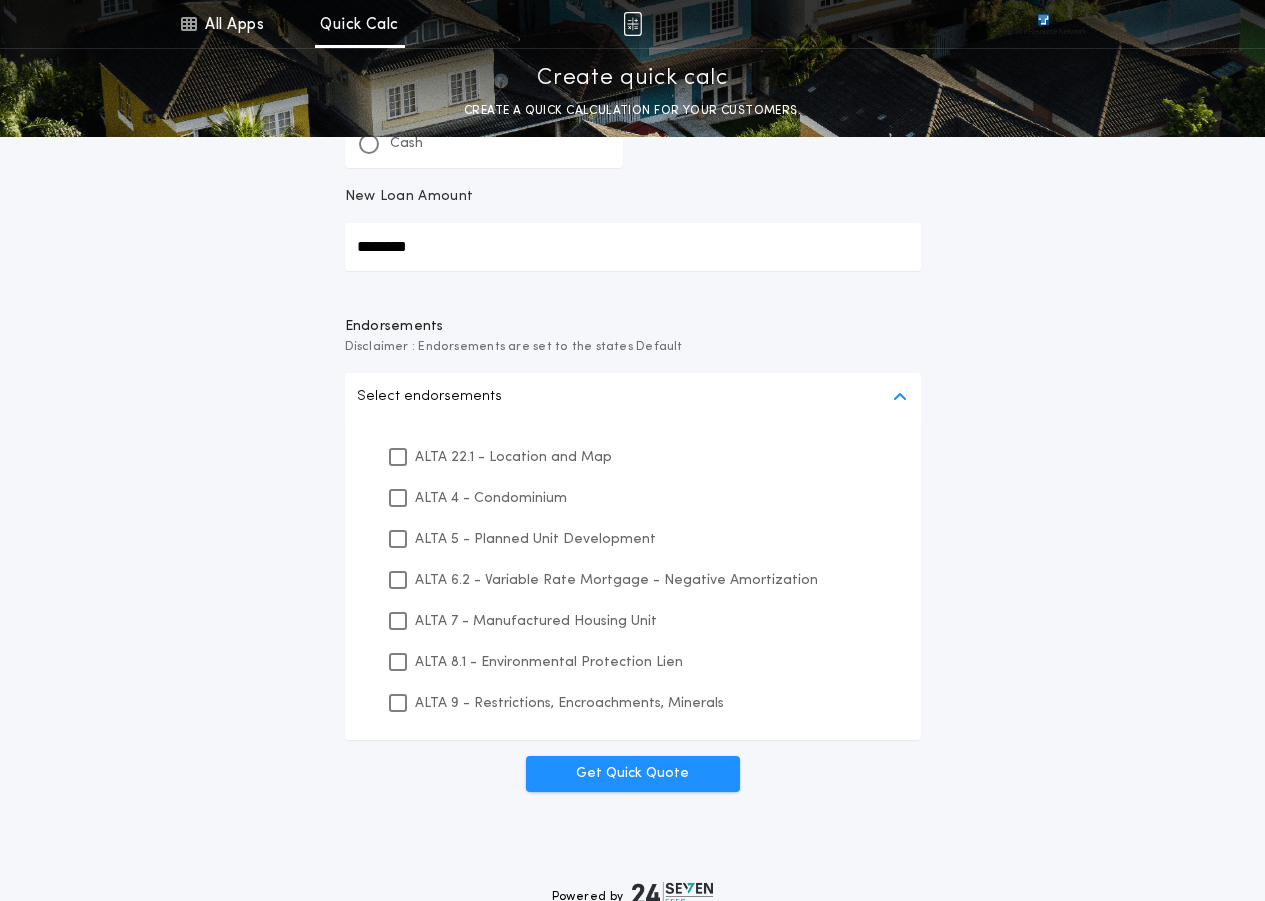 scroll, scrollTop: 500, scrollLeft: 0, axis: vertical 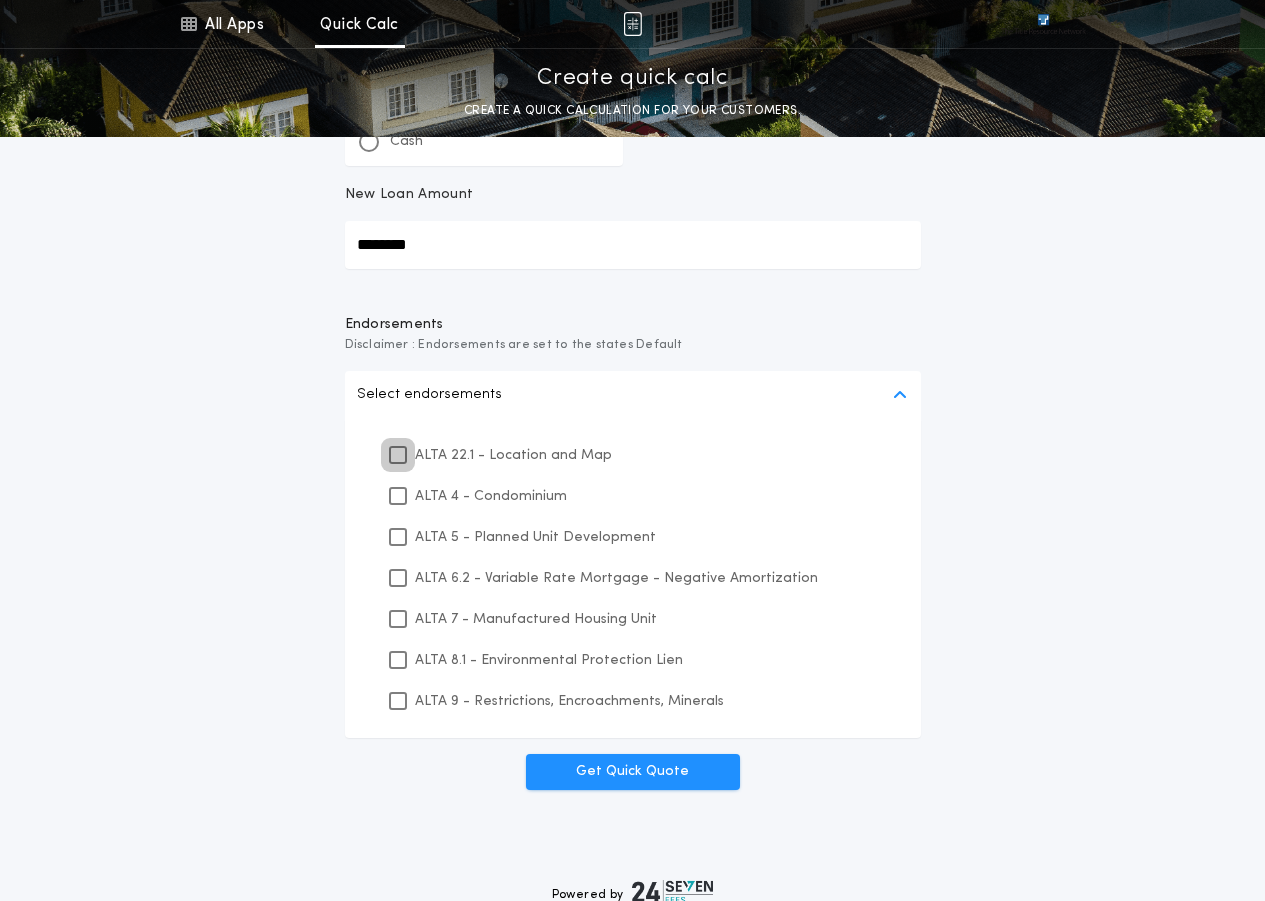 click at bounding box center [398, 455] 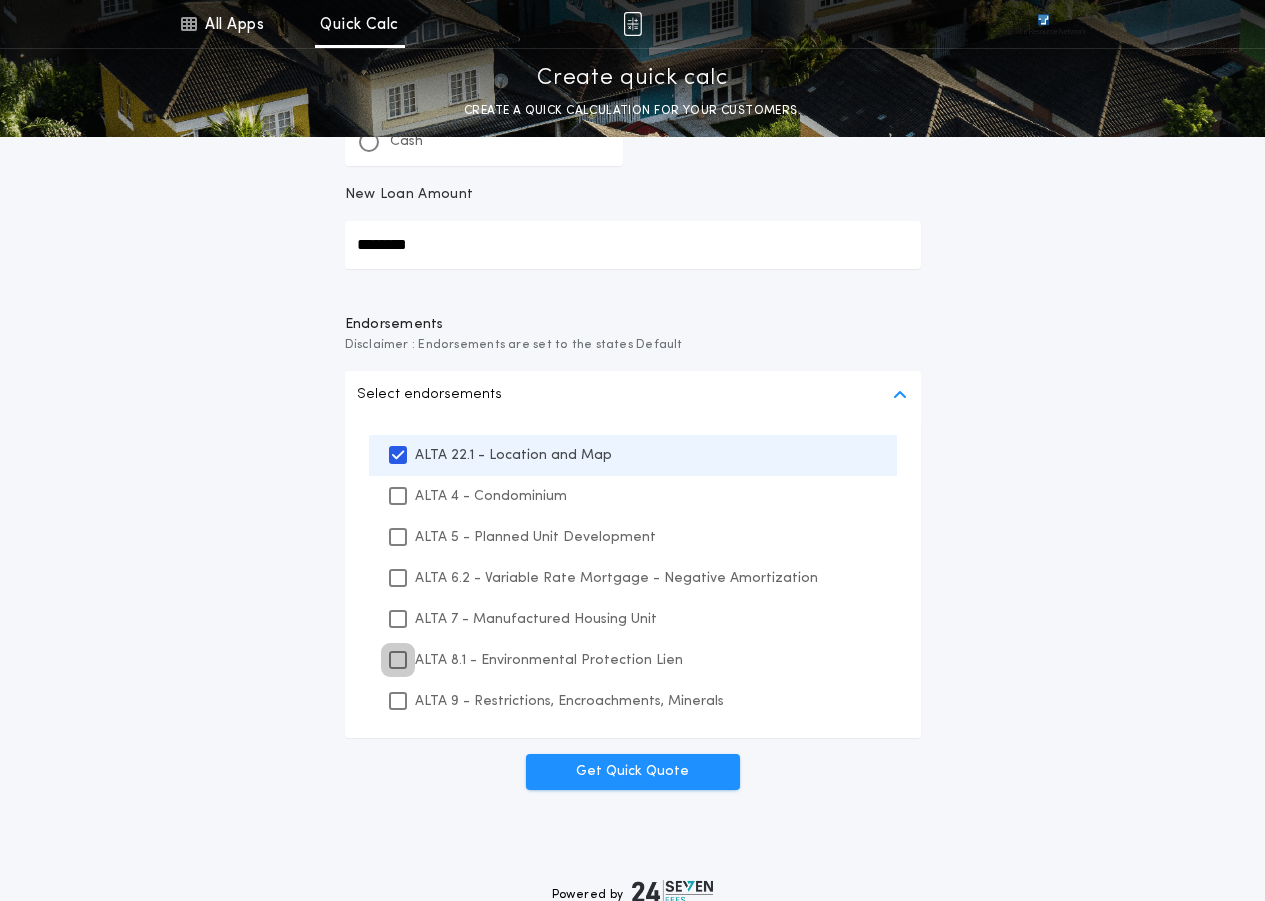 click at bounding box center (398, 660) 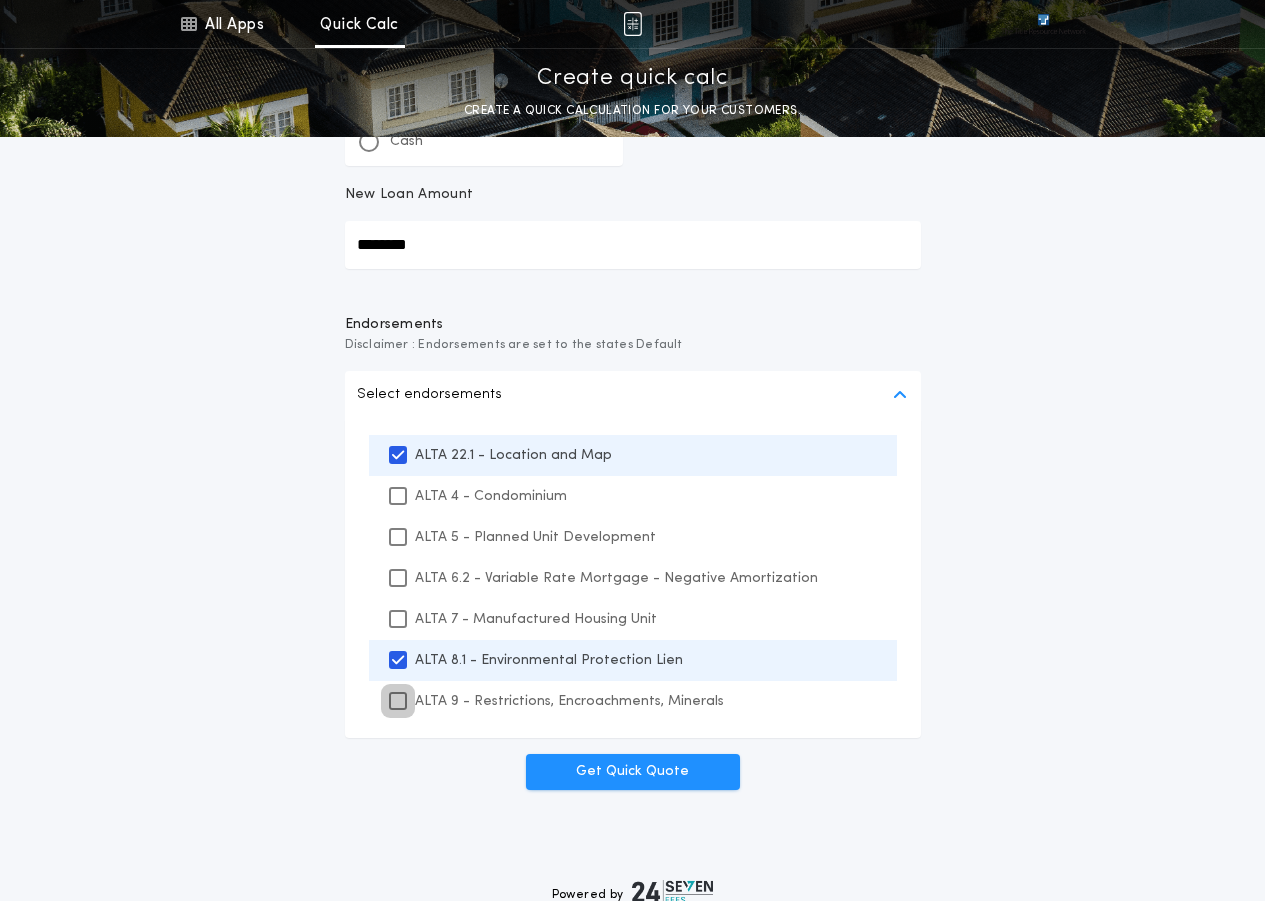 click at bounding box center (398, 701) 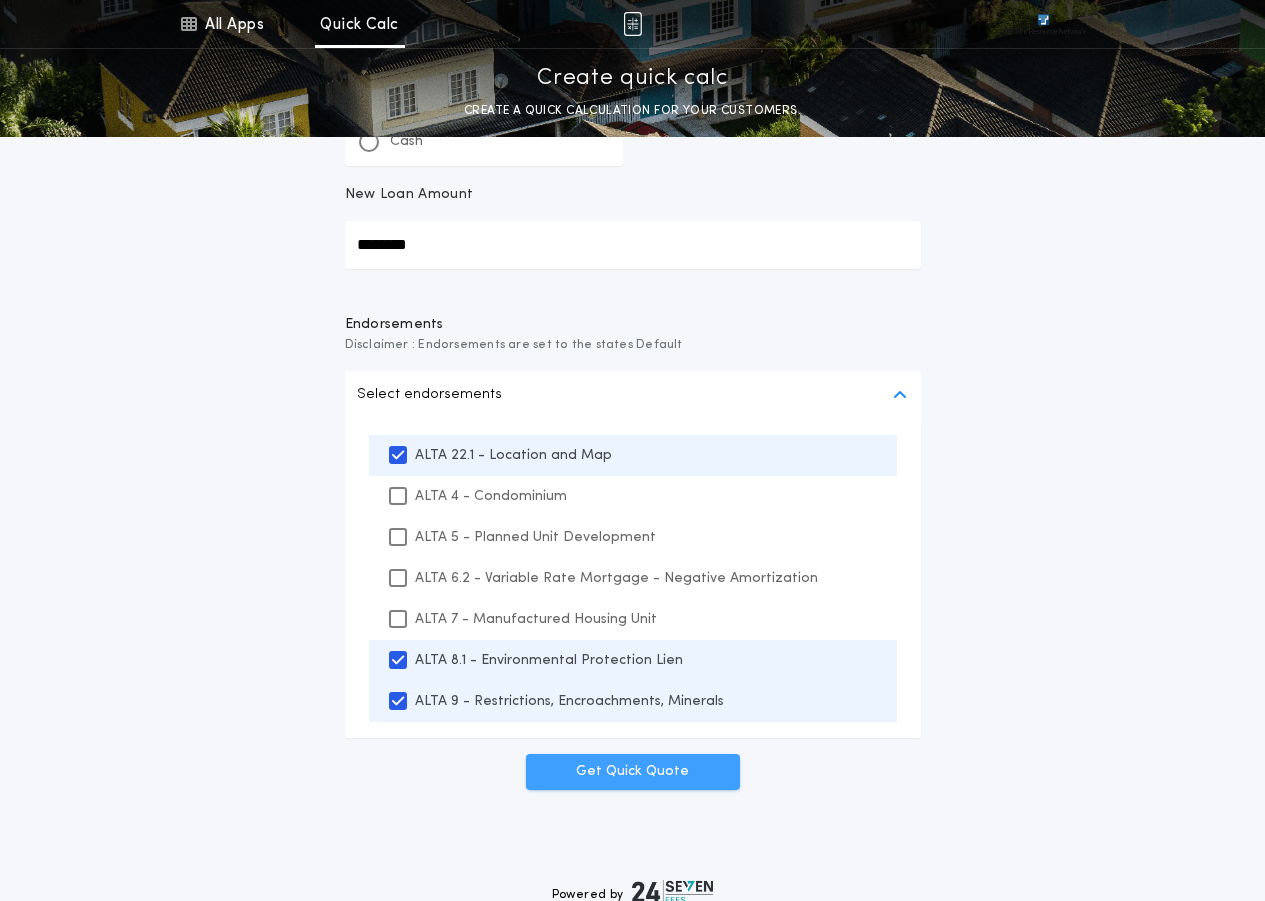click on "Get Quick Quote" at bounding box center (633, 772) 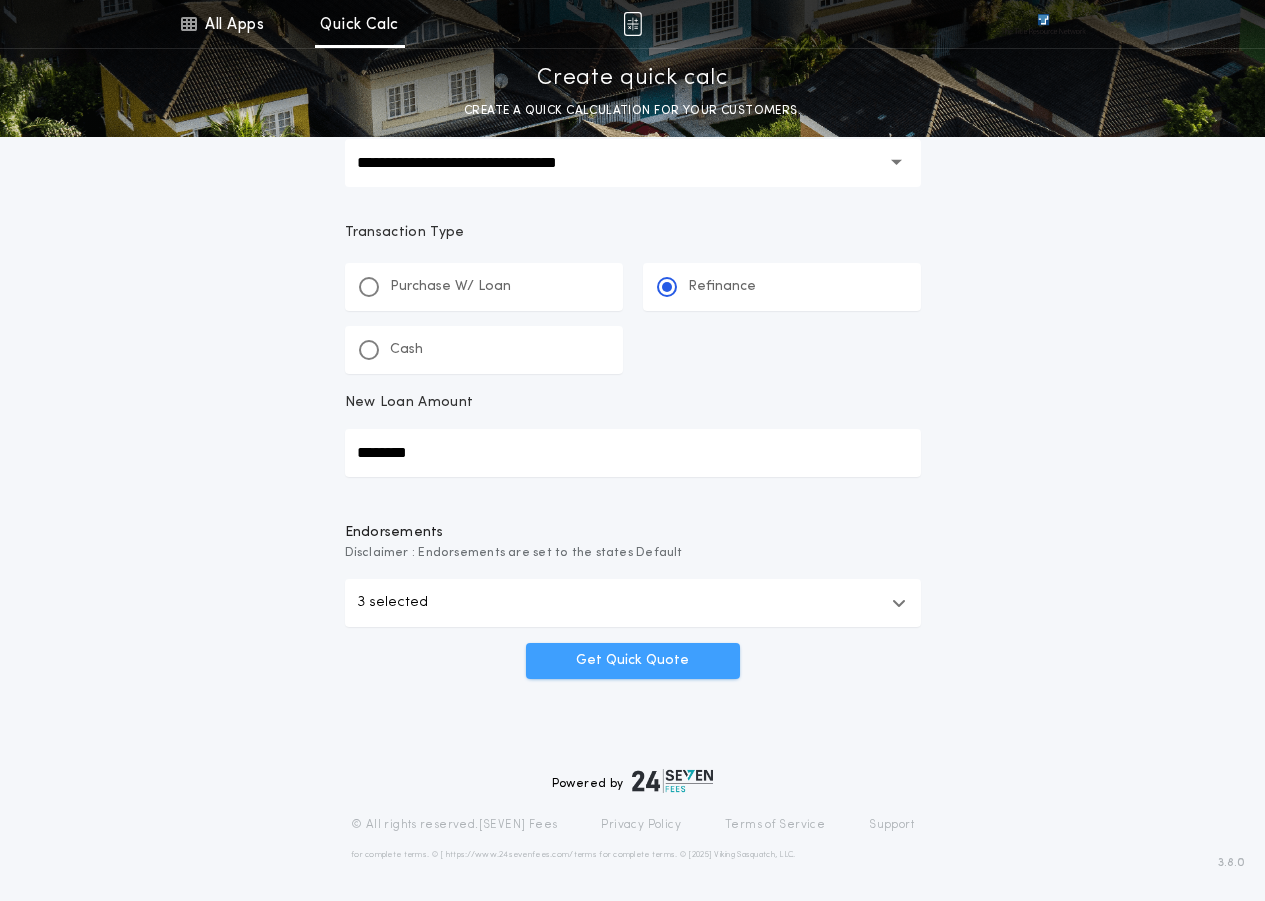 scroll, scrollTop: 304, scrollLeft: 0, axis: vertical 